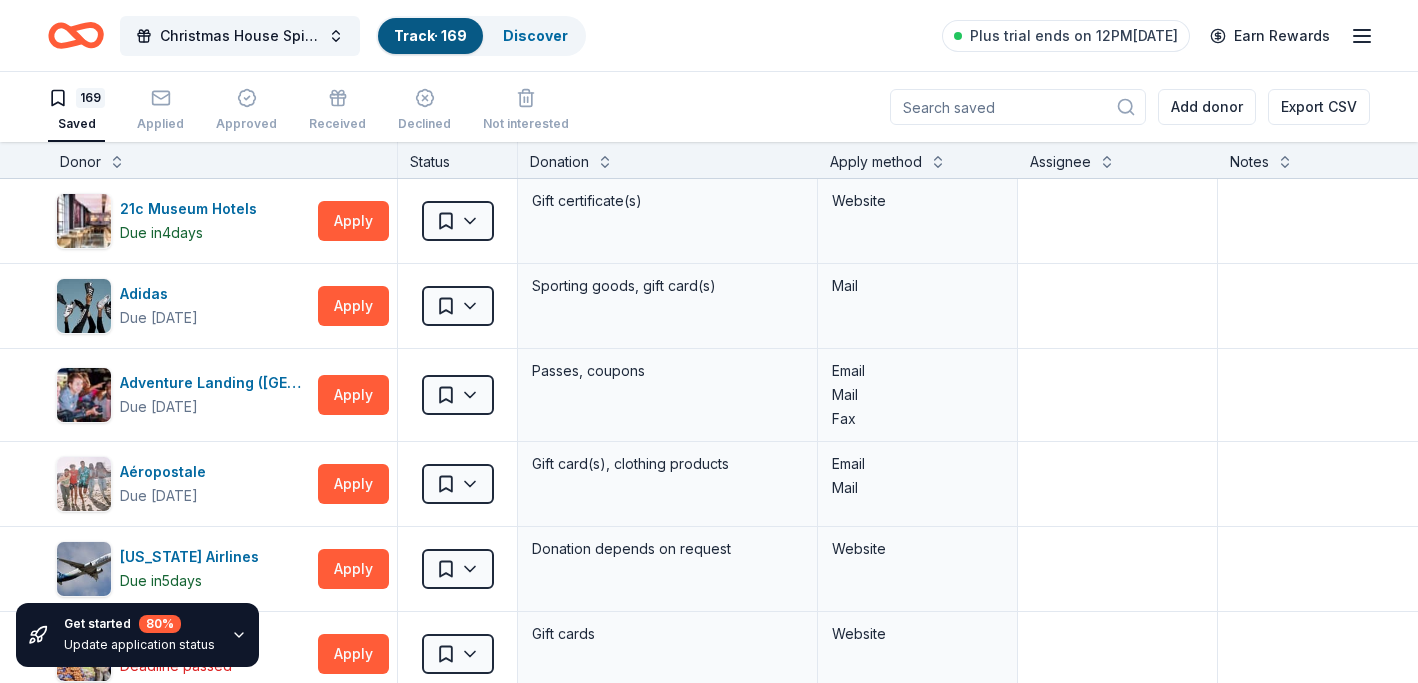 scroll, scrollTop: 0, scrollLeft: 0, axis: both 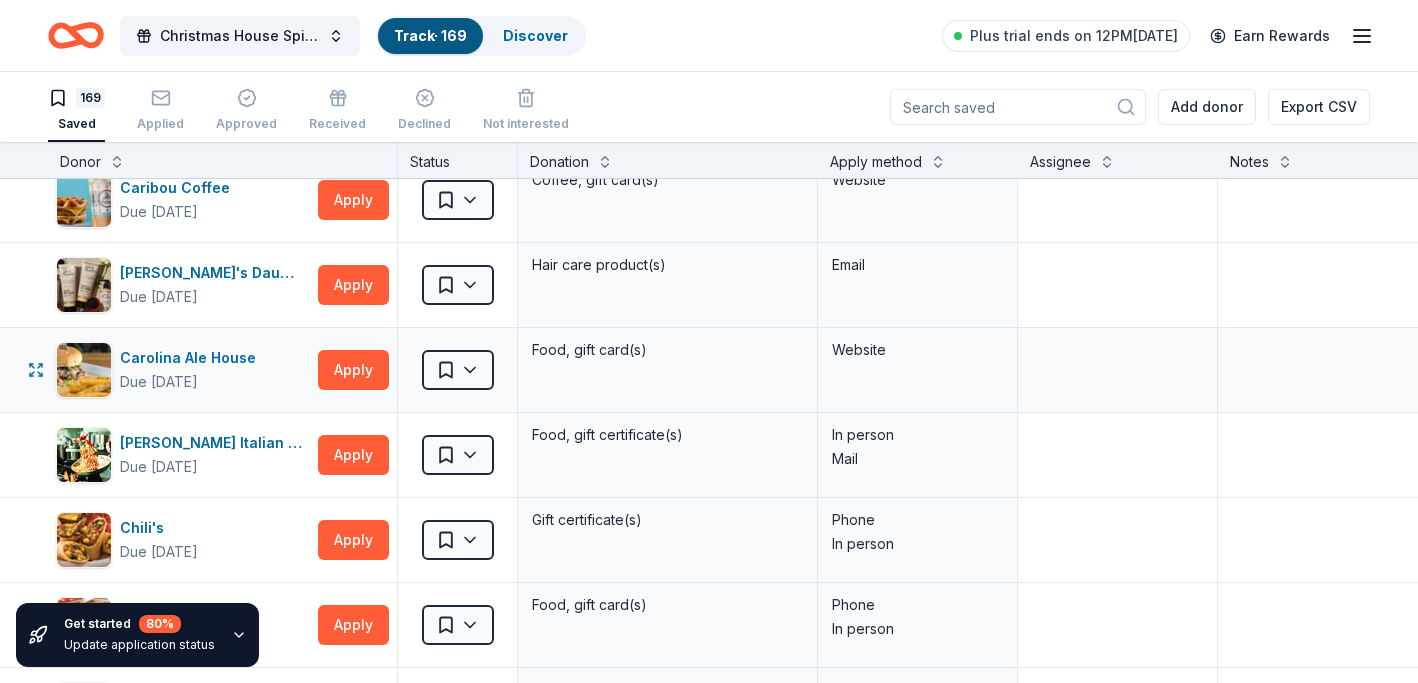 click on "Website" at bounding box center (917, 350) 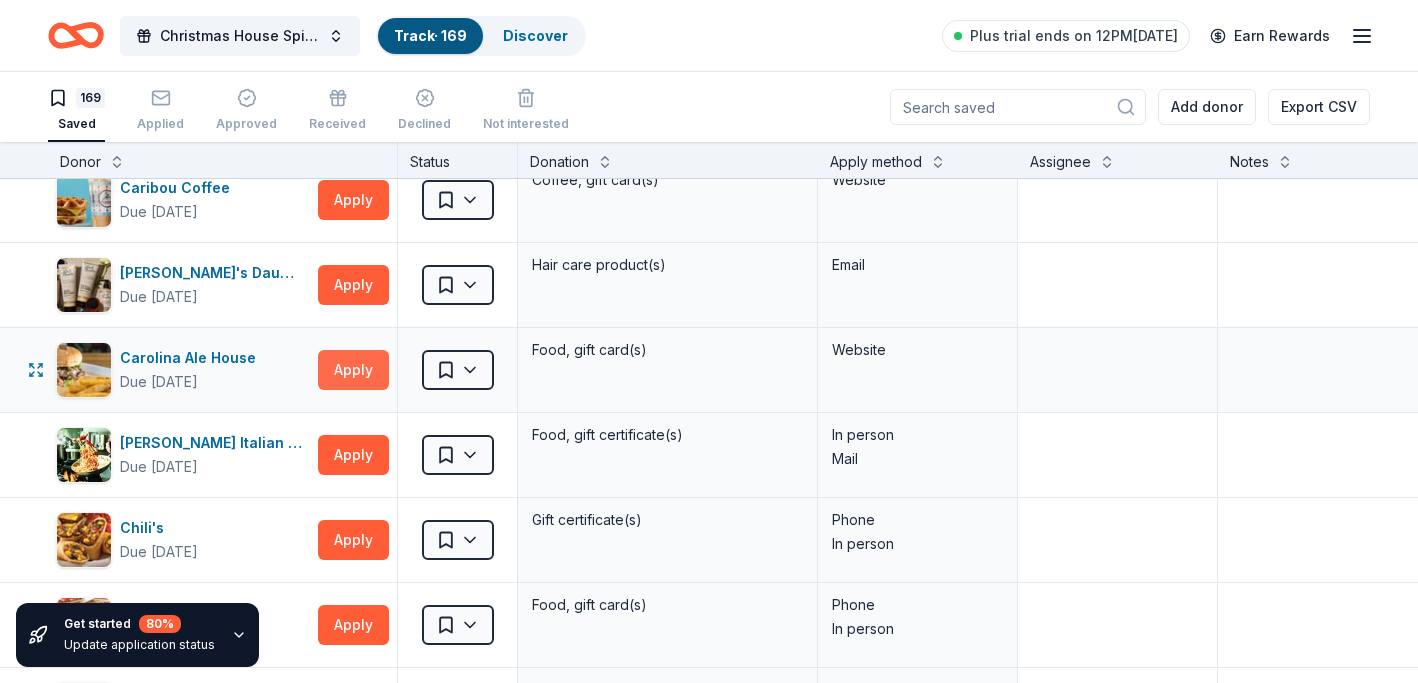 click on "Apply" at bounding box center (353, 370) 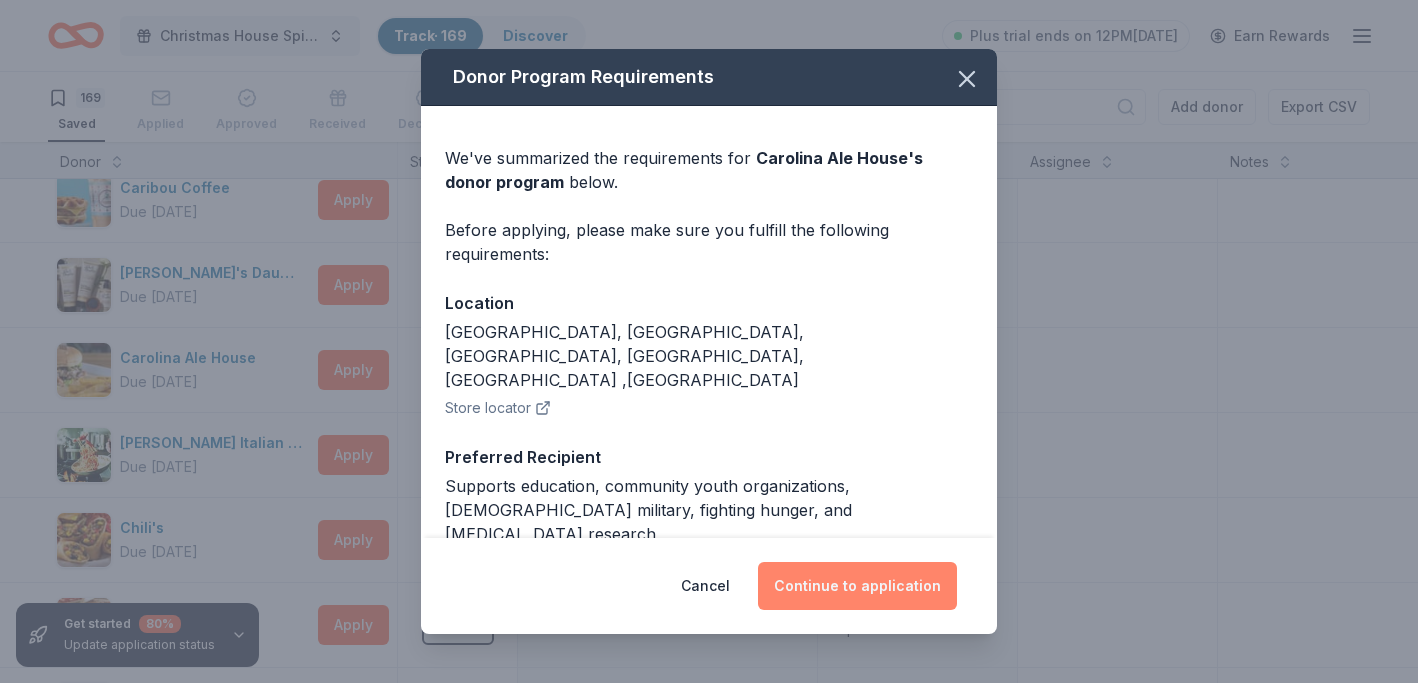 click on "Continue to application" at bounding box center [857, 586] 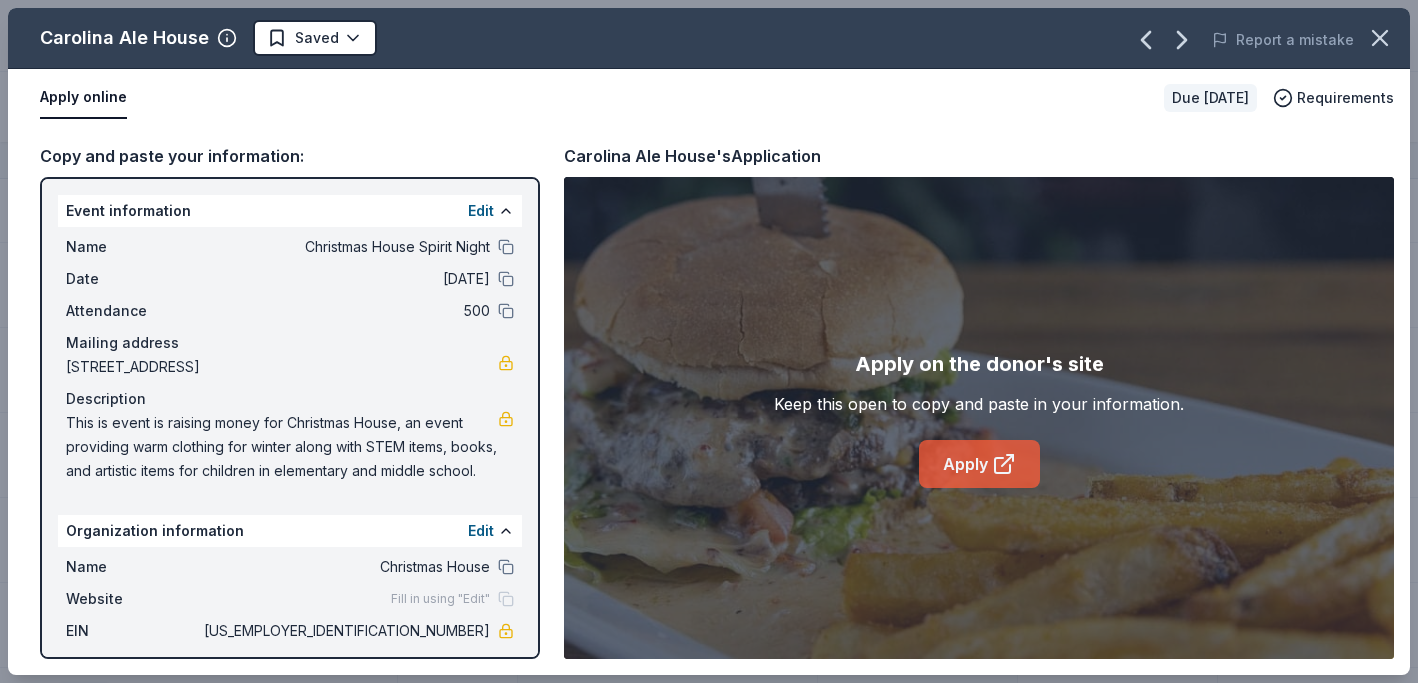 click 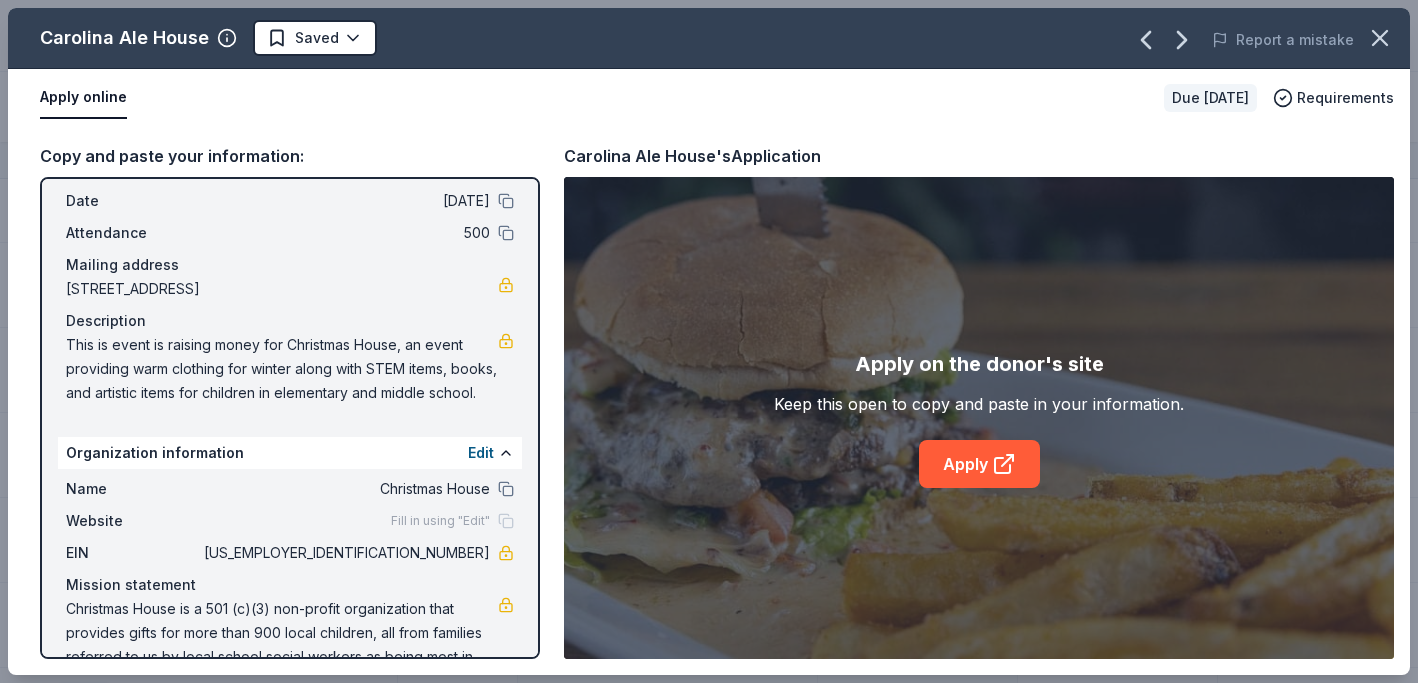 scroll, scrollTop: 114, scrollLeft: 0, axis: vertical 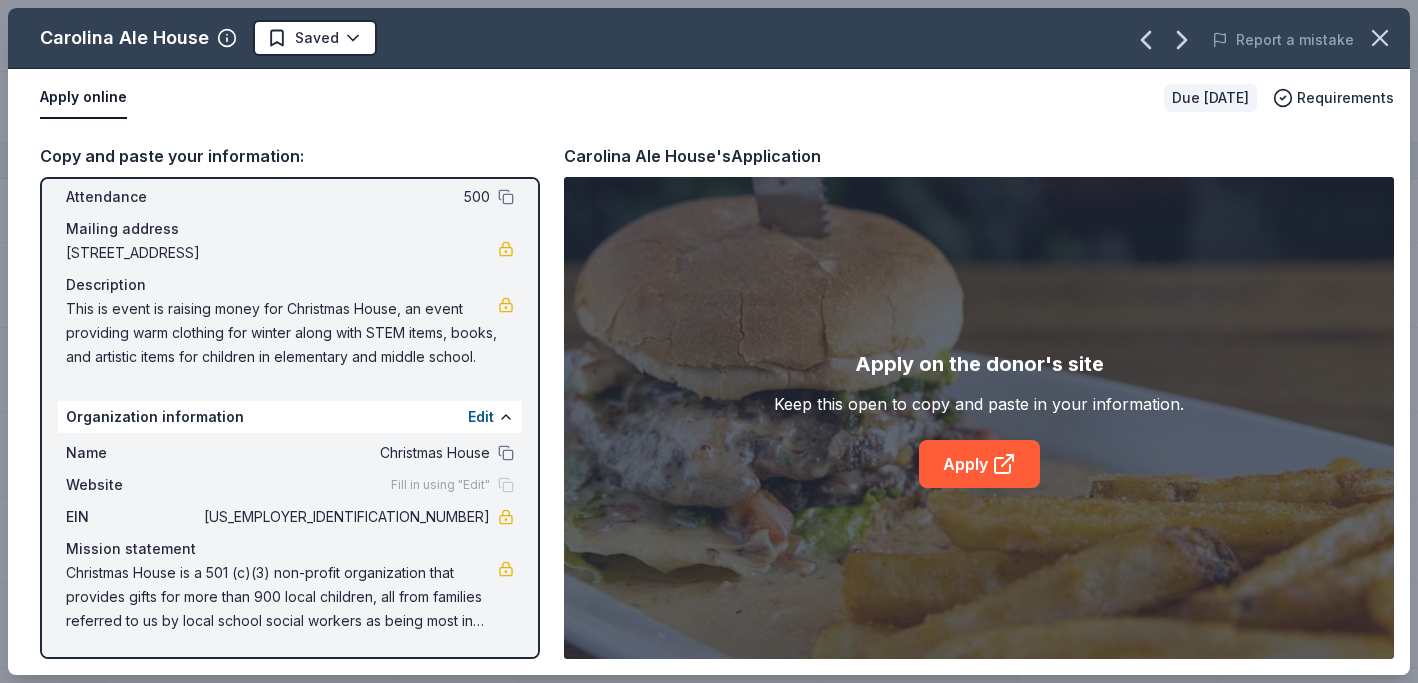 click on "Christmas House is a 501 (c)(3) non-profit organization that provides gifts for more than 900 local children, all from families referred to us by local school social workers as being most in need of assistance.
[GEOGRAPHIC_DATA] is the Chapel Hill Service League’s signature annual community outreach project and has been in continuous operation since [DATE]. For more 70 years, it's made the holidays brighter for local families in need. With the generous support of our community, parents and guardians attend a one-day shopping spree to select new toys, books, and coats for their children" at bounding box center (282, 597) 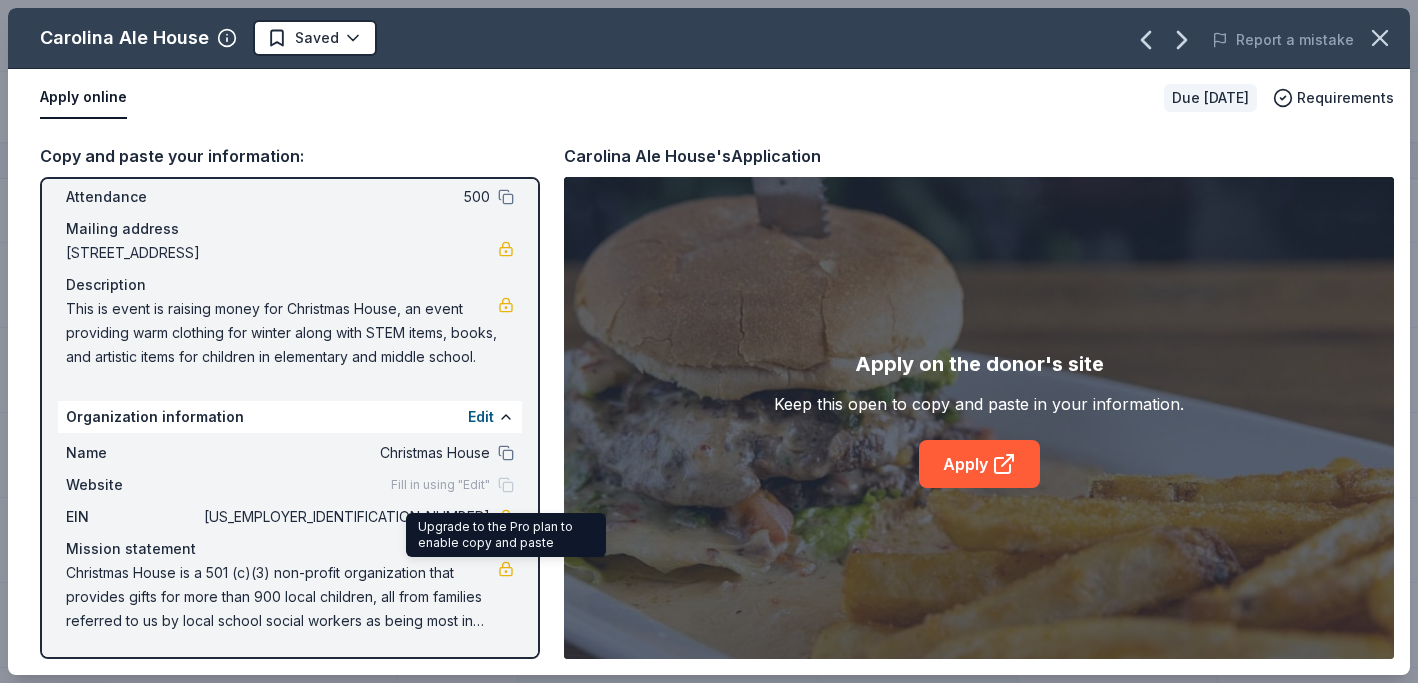click at bounding box center [506, 569] 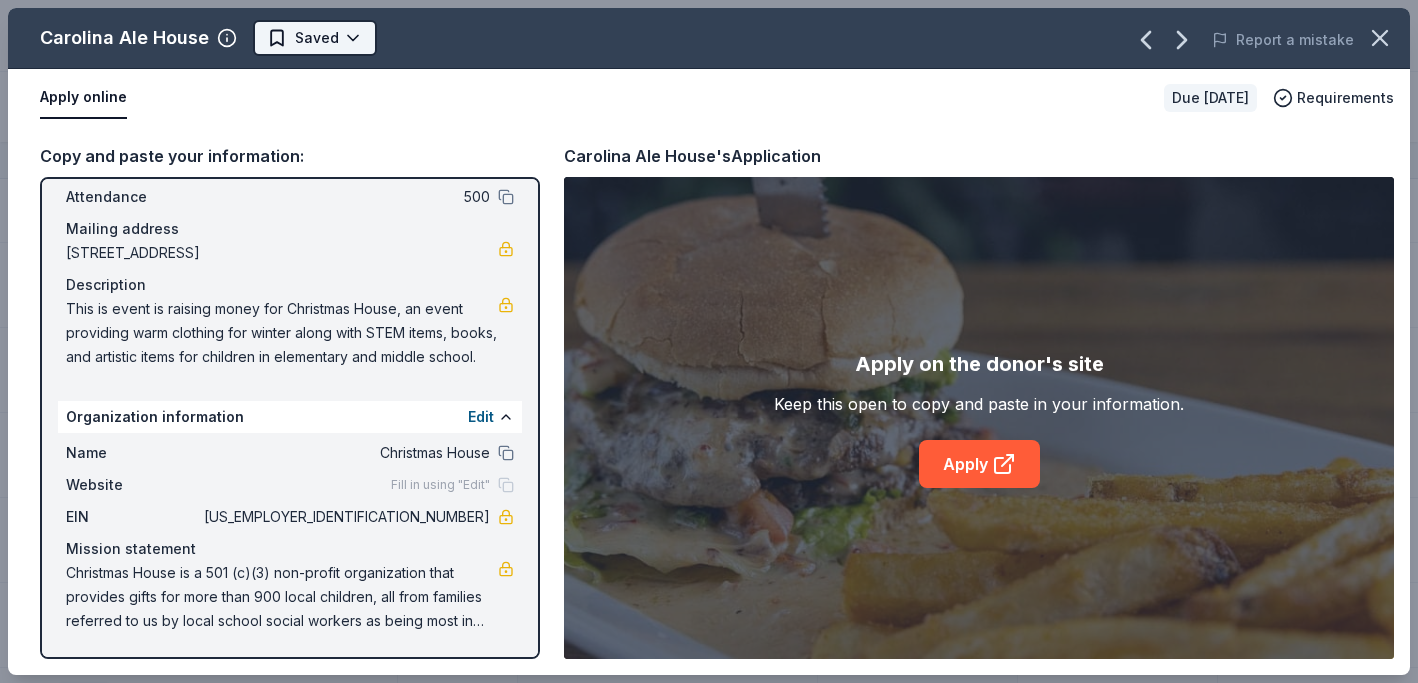 click on "Christmas House Spirit Night  Track  · 169 Discover Plus trial ends on 12PM, 7/19 Earn Rewards 169 Saved Applied Approved Received Declined Not interested Add donor Export CSV Get started 80 % Update application status Donor Status Donation Apply method Assignee Notes 21c Museum Hotels Due in  4  days Apply Saved Gift certificate(s) Website Adidas Due in 19 days Apply Saved Sporting goods, gift card(s) Mail Adventure Landing (Raleigh) Due in 19 days Apply Saved Passes, coupons Email Mail Fax Aéropostale Due in 28 days Apply Saved Gift card(s), clothing products Email Mail Alaska Airlines Due in  5  days Apply Saved Donation depends on request Website ALDI  Deadline passed Apply Saved Gift cards Website Alexis Drake Due in 19 days Apply Saved Handbags, jewelry, and accessory product(s), gift certificate(s) Website All Good Due in 19 days Apply Saved Skin care product(s) Website AlterEco Chocolates Due in 19 days Apply Saved Chocolate products, granola products, gift card(s) Email American Eagle Apply Saved 7" at bounding box center [709, 341] 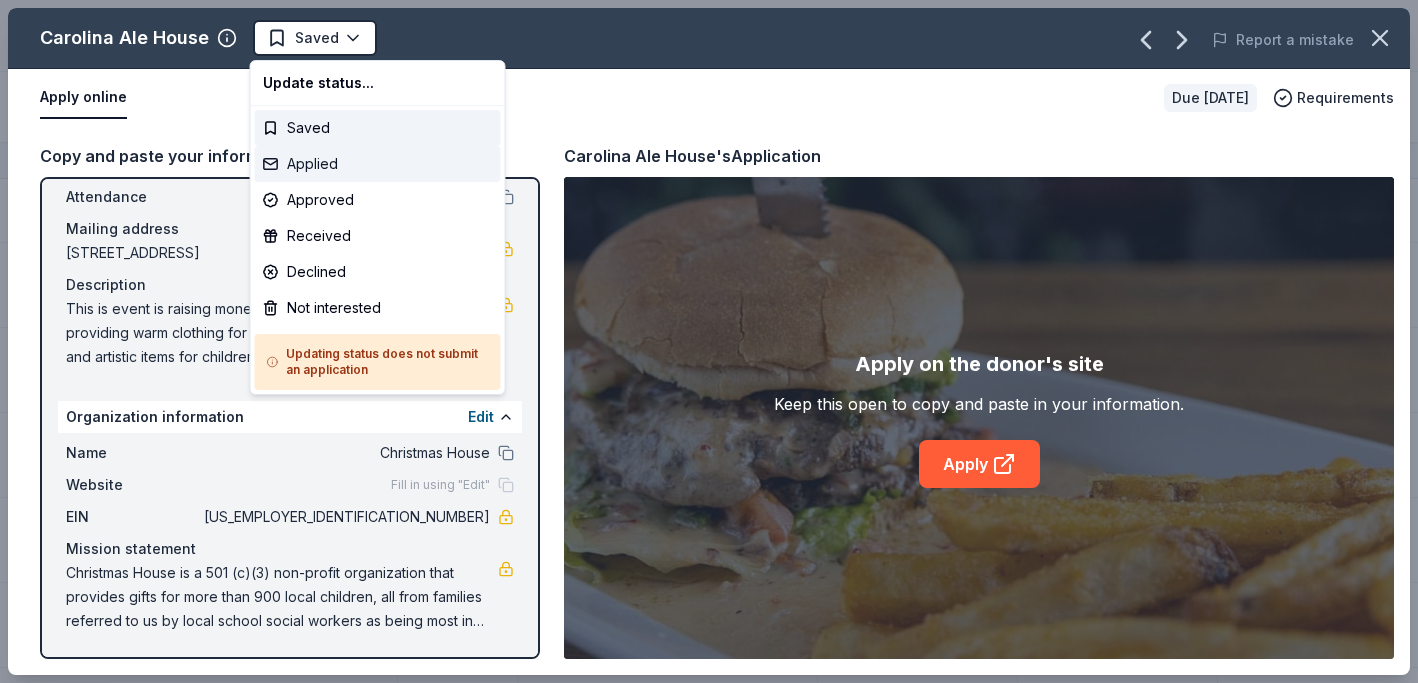 click on "Applied" at bounding box center (378, 164) 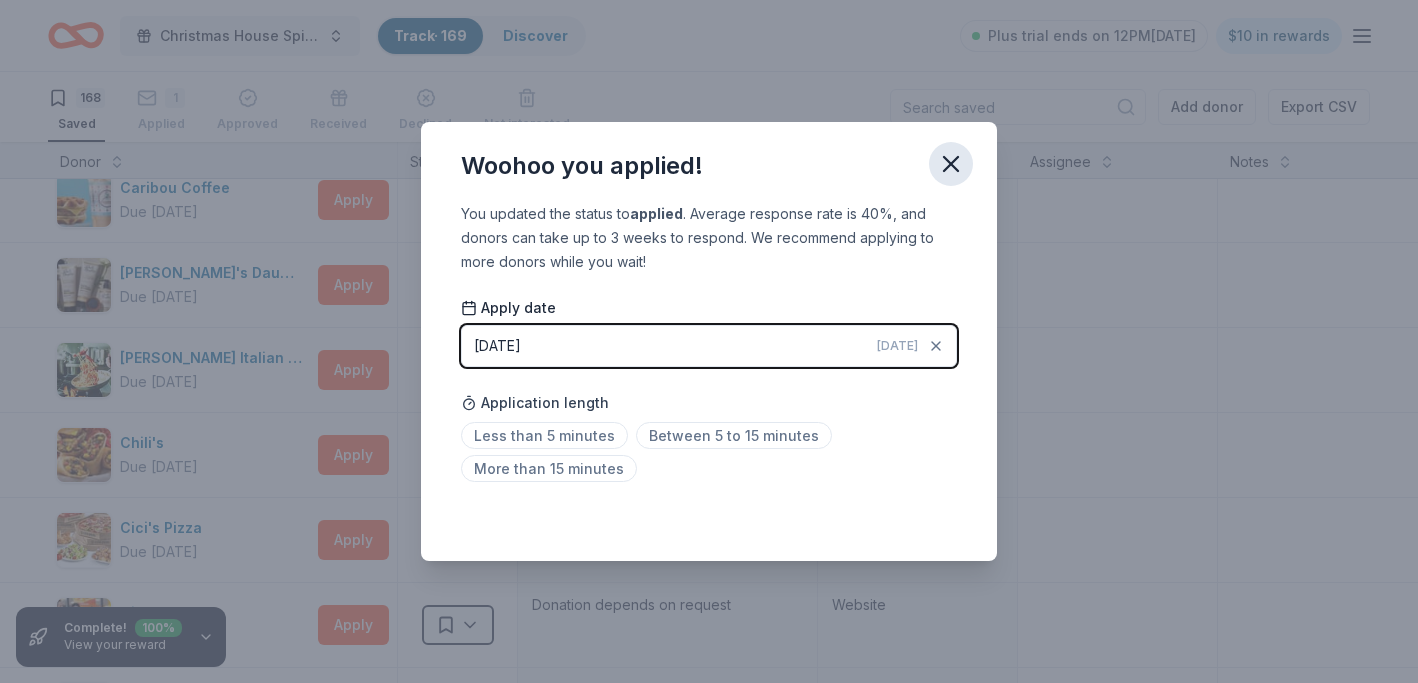 click 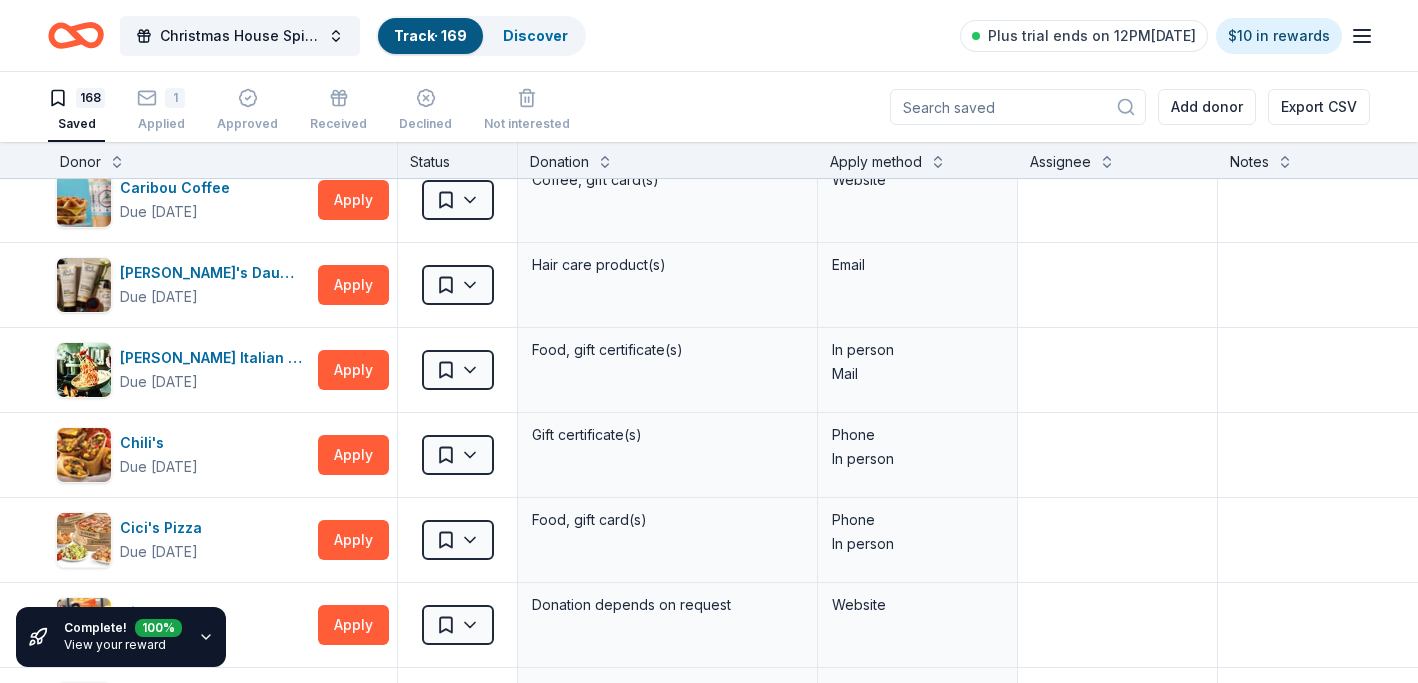 click 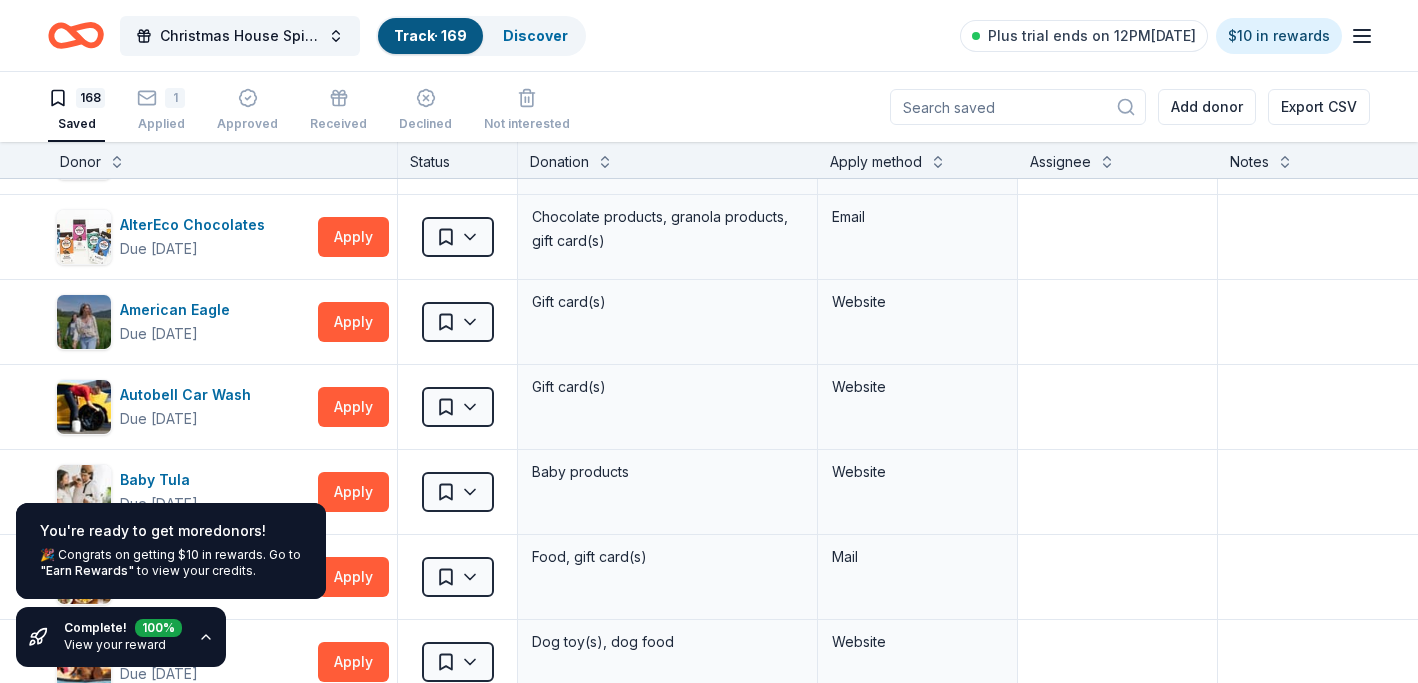 scroll, scrollTop: 0, scrollLeft: 0, axis: both 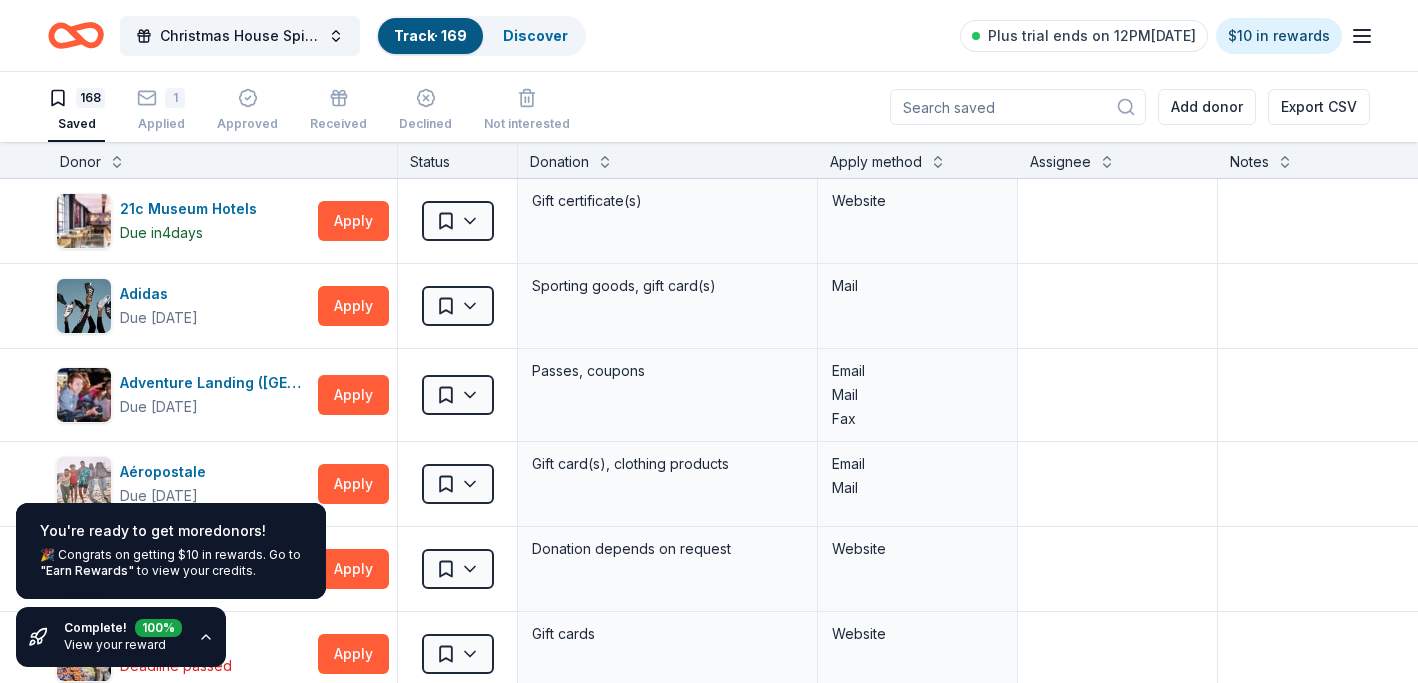 click on "Apply method" at bounding box center (918, 162) 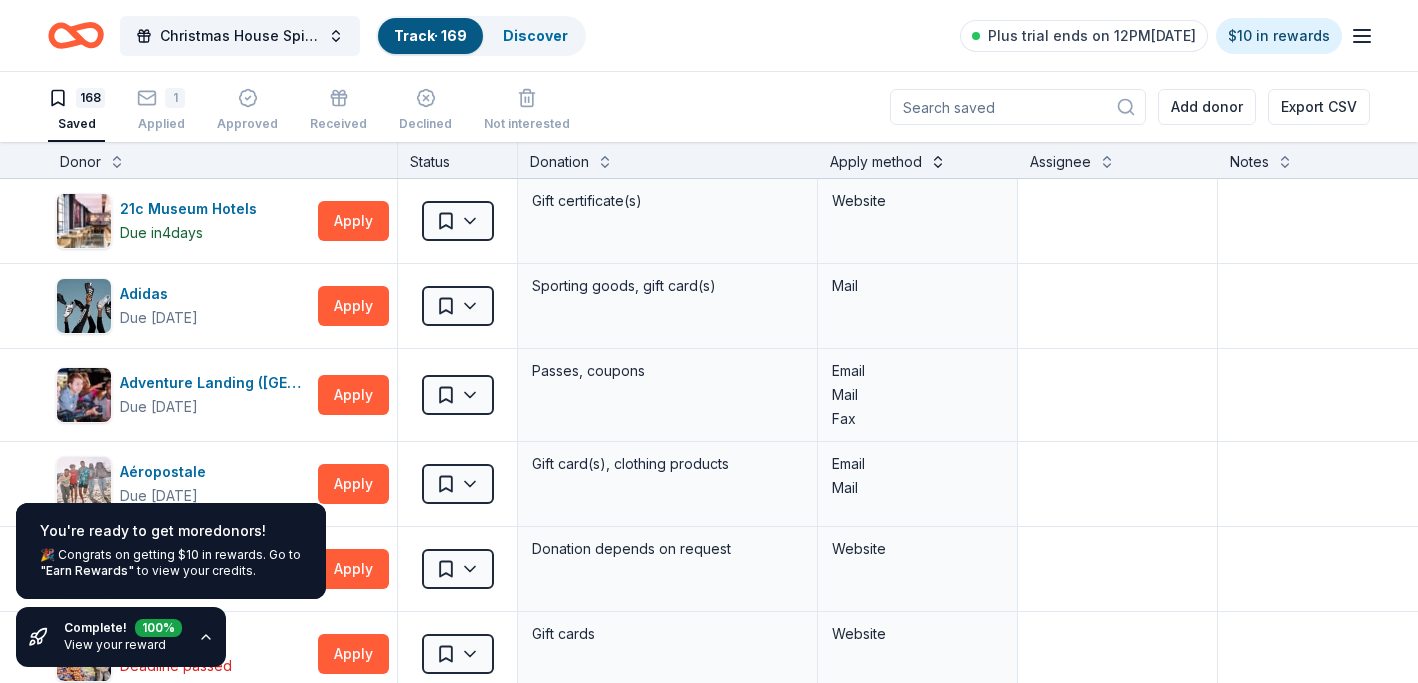 click at bounding box center (938, 160) 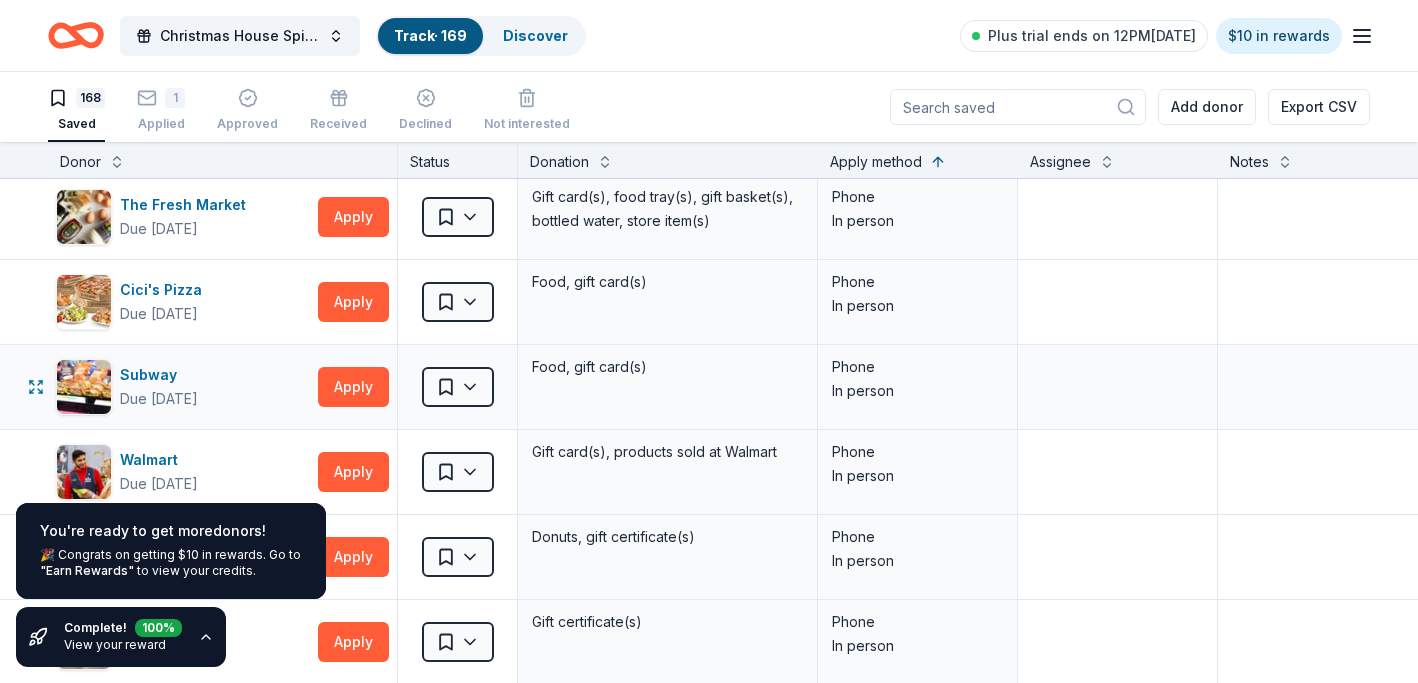 scroll, scrollTop: 1621, scrollLeft: 0, axis: vertical 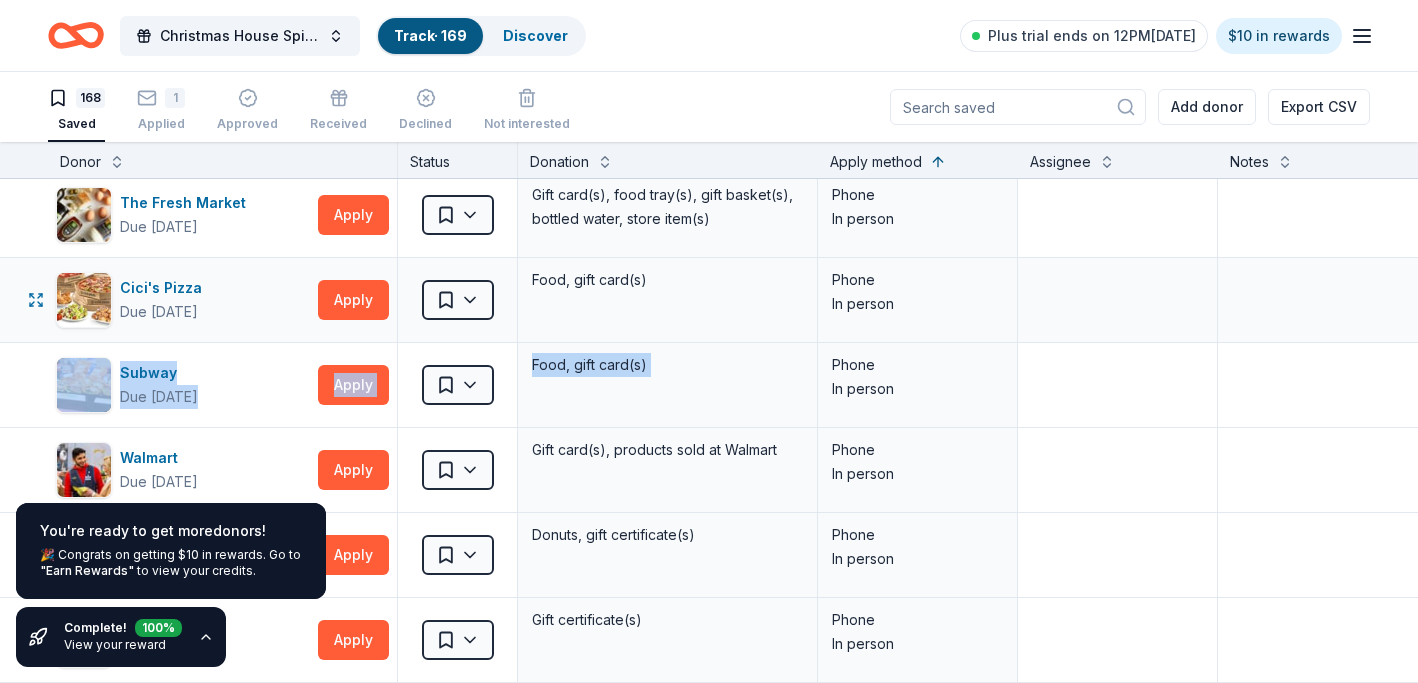 drag, startPoint x: 955, startPoint y: 348, endPoint x: 957, endPoint y: 335, distance: 13.152946 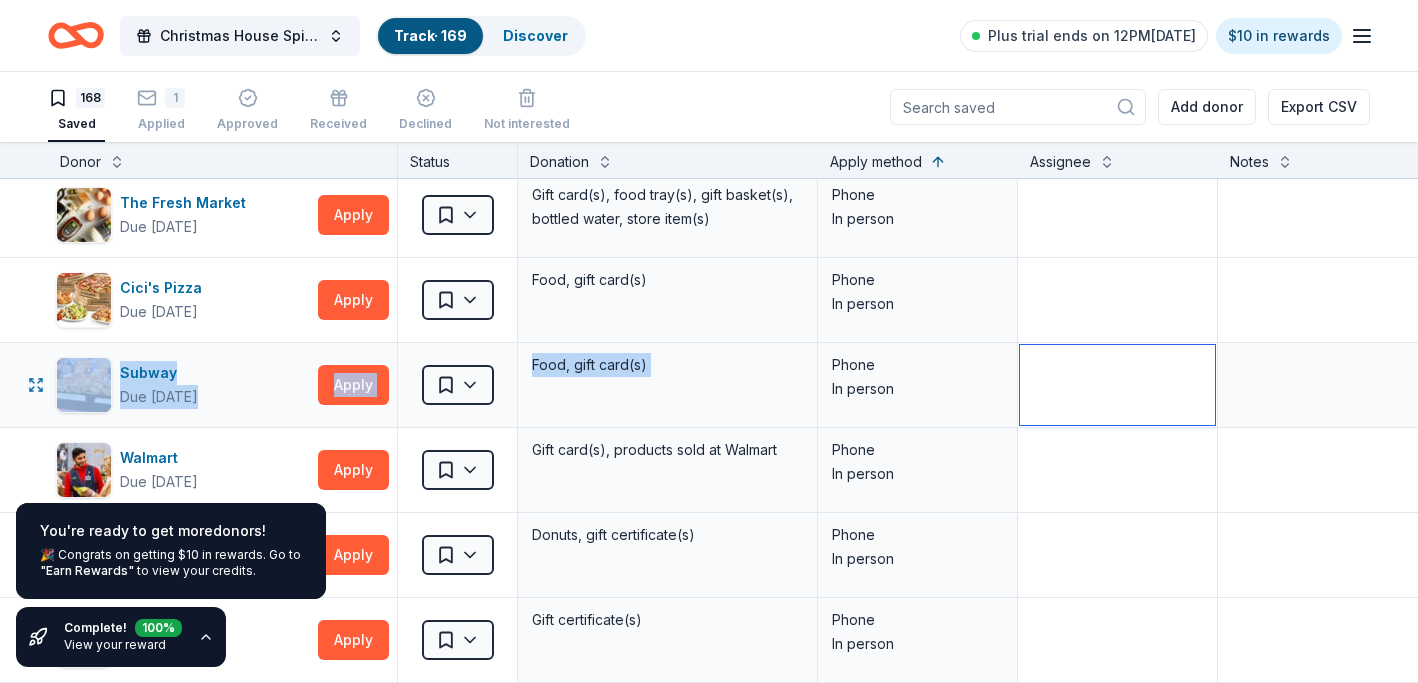 click at bounding box center (1117, 385) 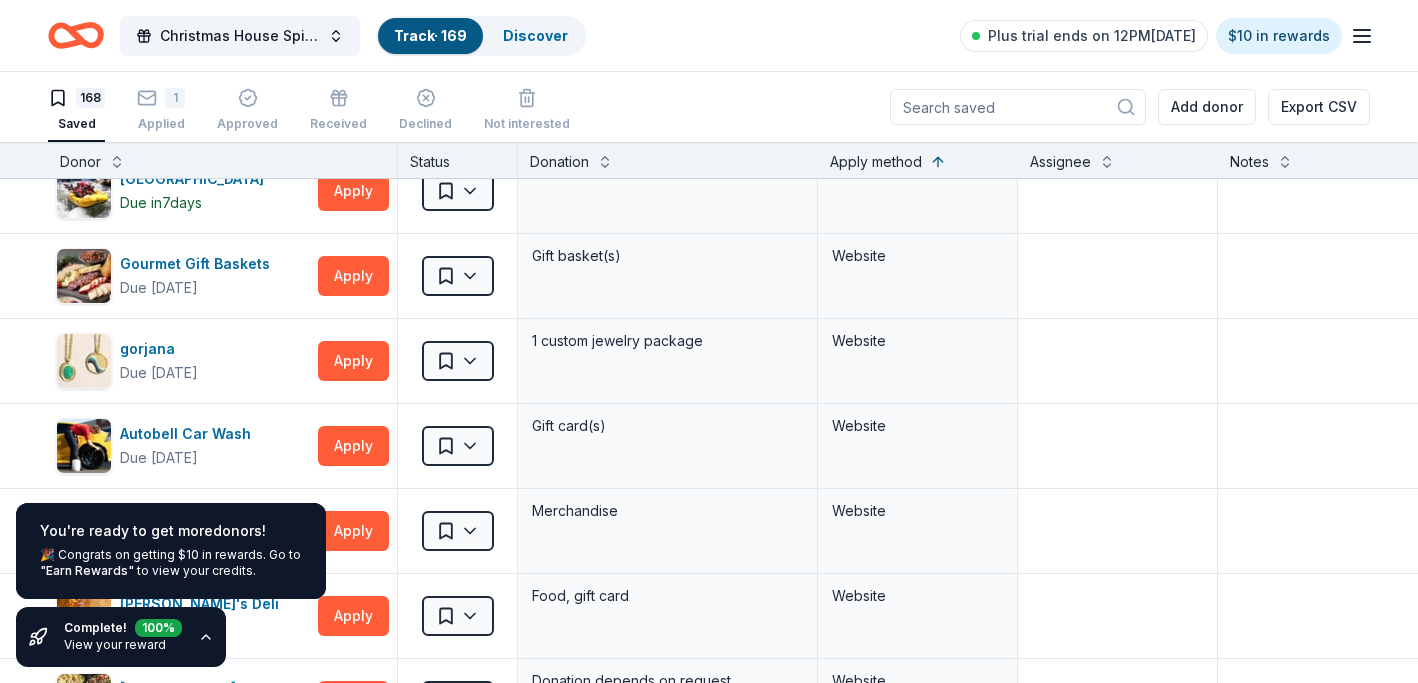 scroll, scrollTop: 7706, scrollLeft: 0, axis: vertical 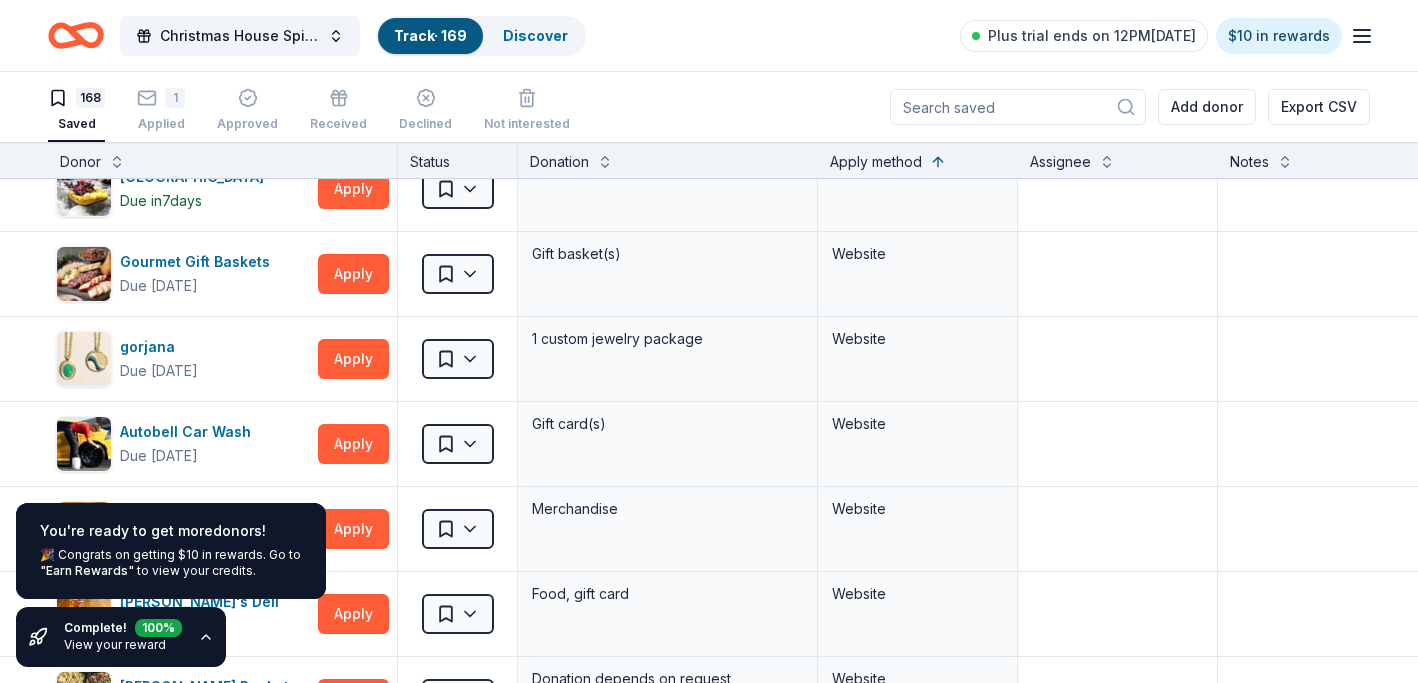 click on "100 %" at bounding box center [158, 624] 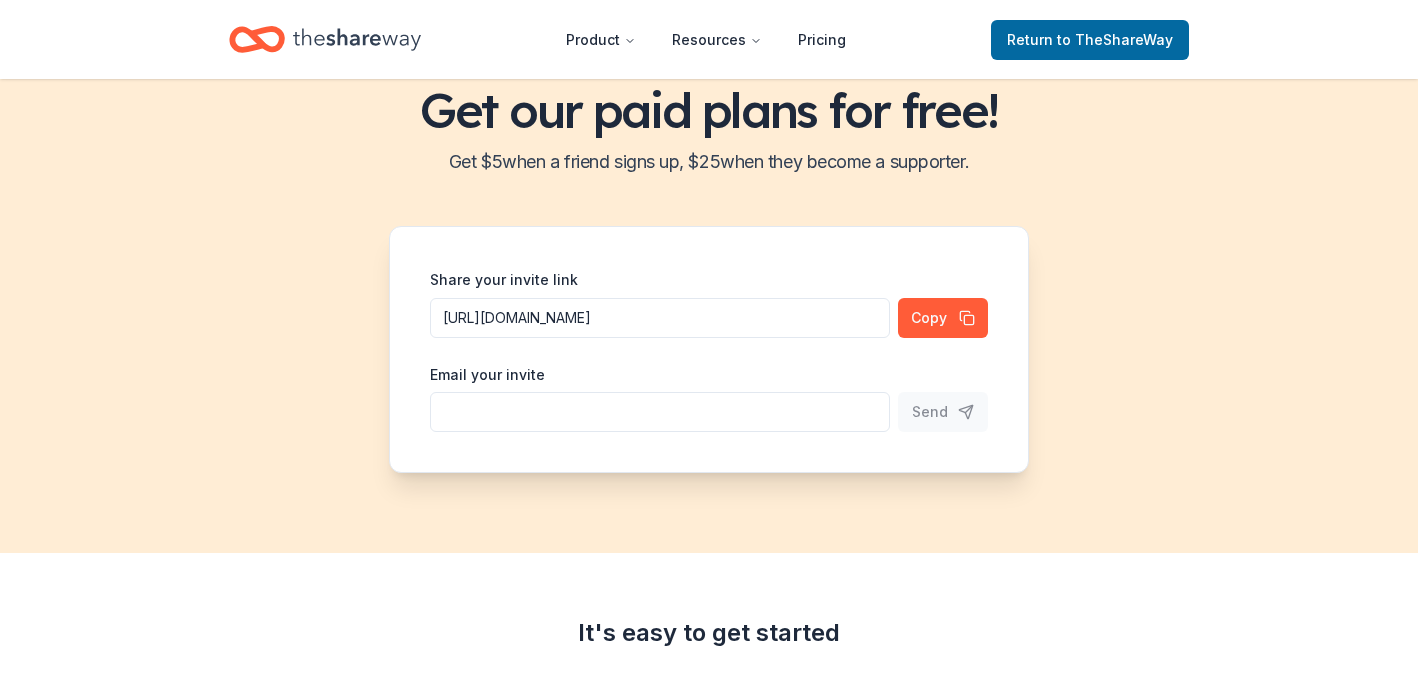 scroll, scrollTop: 0, scrollLeft: 0, axis: both 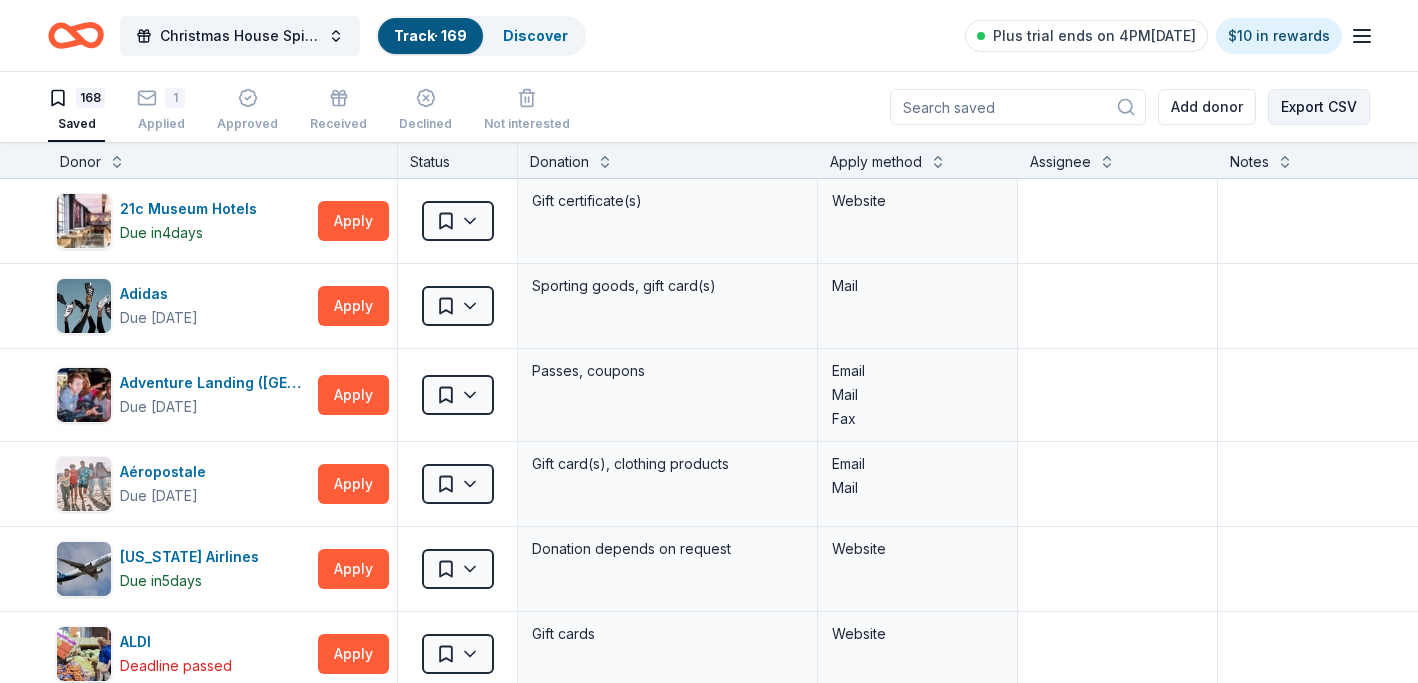 click on "Export CSV" at bounding box center (1319, 107) 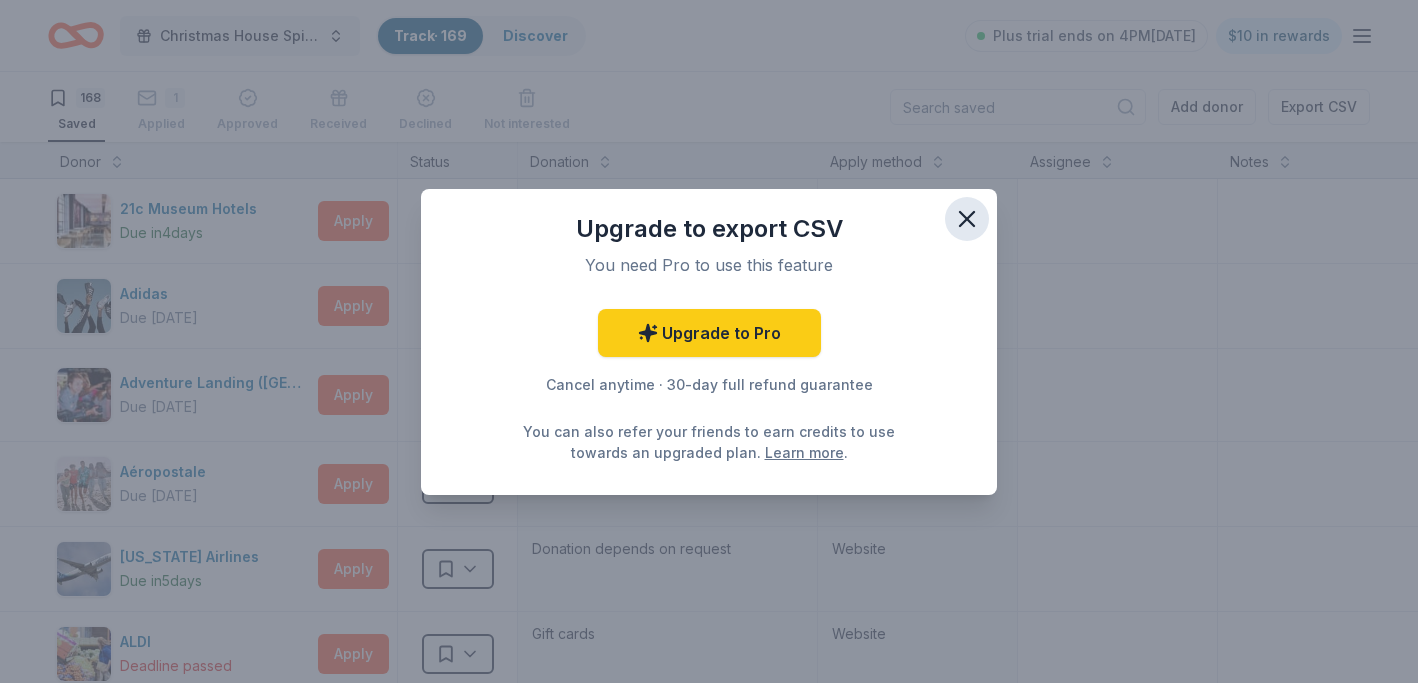 click 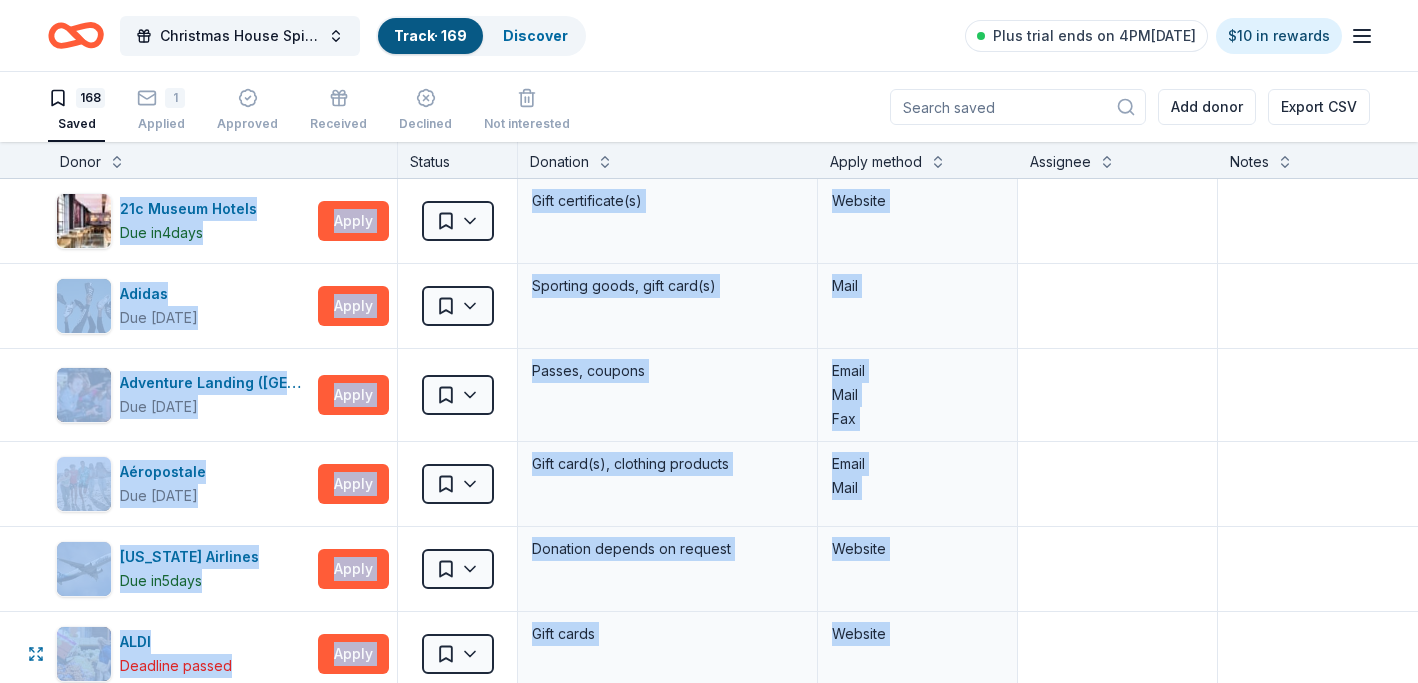 scroll, scrollTop: 291, scrollLeft: 0, axis: vertical 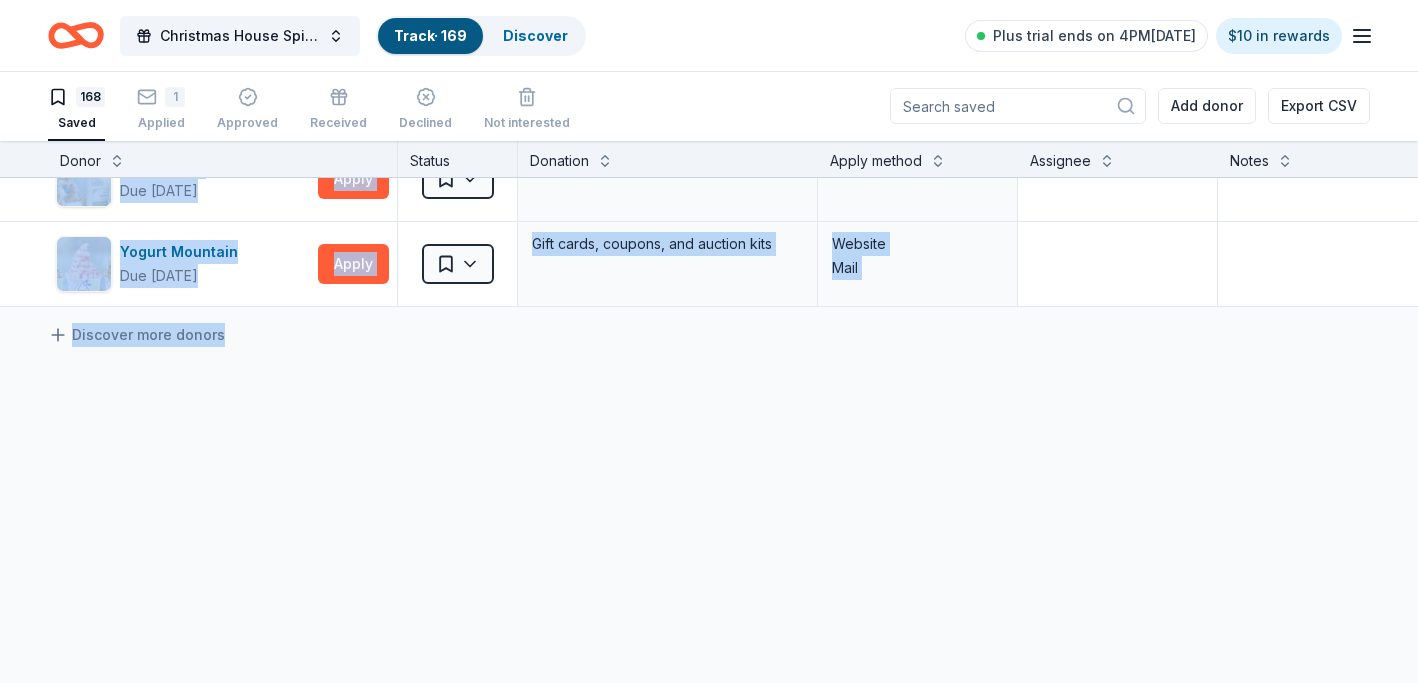 drag, startPoint x: 22, startPoint y: 192, endPoint x: 564, endPoint y: 643, distance: 705.0993 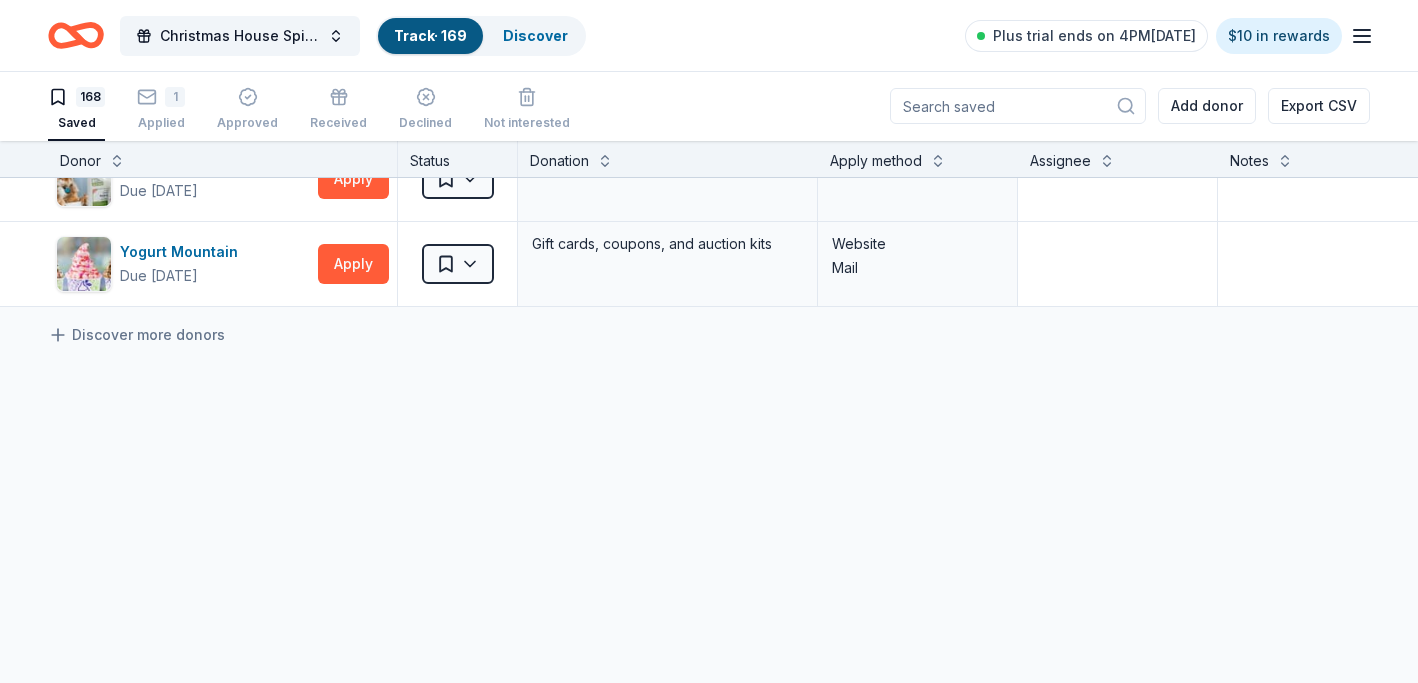 click on "21c Museum Hotels Due [DATE] Apply Saved Gift certificate(s) Website Adidas Due [DATE] Apply Saved Sporting goods, gift card(s) Mail Adventure Landing ([GEOGRAPHIC_DATA]) Due [DATE] Apply Saved Passes, coupons Email Mail Fax Aéropostale Due [DATE] Apply Saved Gift card(s), clothing products Email Mail [US_STATE] Airlines Due [DATE] Apply Saved Donation depends on request Website ALDI  Deadline passed Apply Saved Gift cards Website [PERSON_NAME] Due [DATE] Apply Saved Handbags, jewelry, and accessory product(s), gift certificate(s) Website All Good Due [DATE] Apply Saved [MEDICAL_DATA] product(s) Website AlterEco Chocolates Due [DATE] Apply Saved Chocolate products, granola products, gift card(s) Email American Eagle Due [DATE] Apply Saved Gift card(s) Website Autobell Car Wash Due [DATE] Apply Saved Gift card(s) Website Baby Tula Due [DATE] Apply Saved Baby products Website Bakersfield Tacos Due [DATE] Apply Saved Food, gift card(s) Mail BarkBox Due [DATE] Apply Saved Apply" at bounding box center [783, -6673] 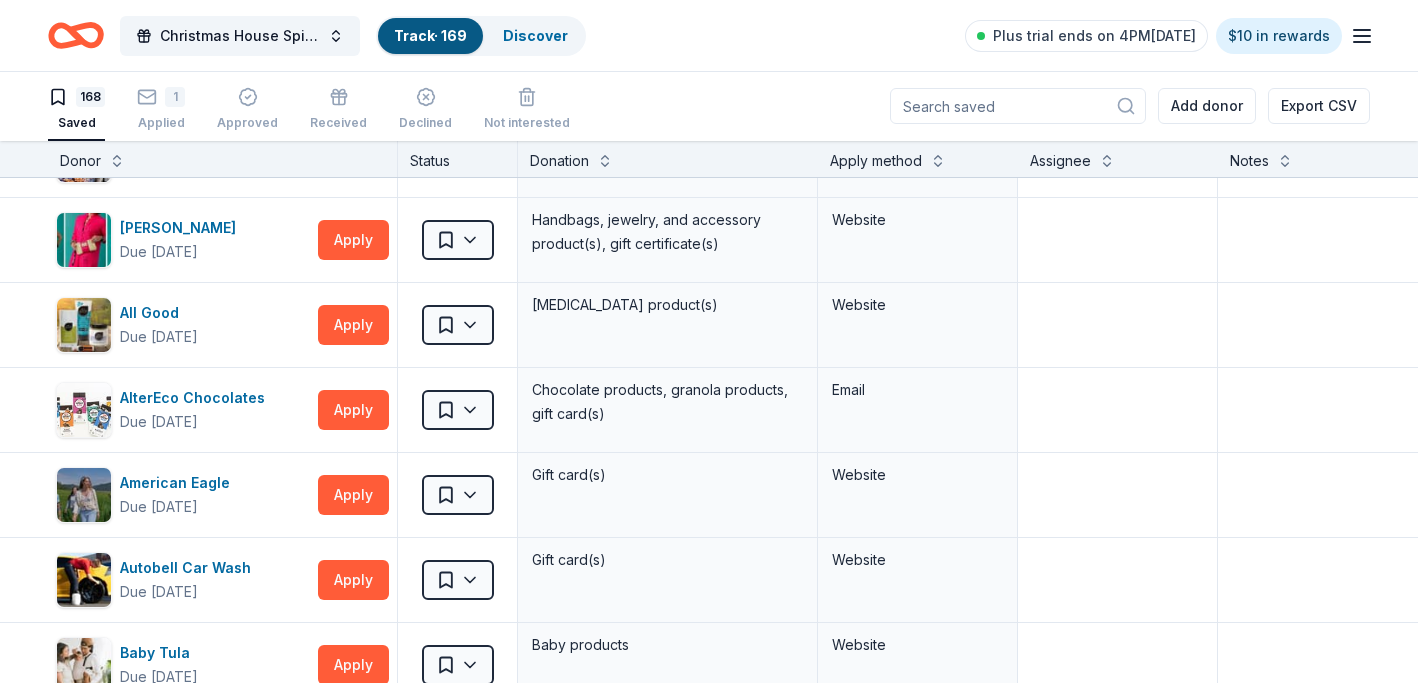 scroll, scrollTop: 516, scrollLeft: 0, axis: vertical 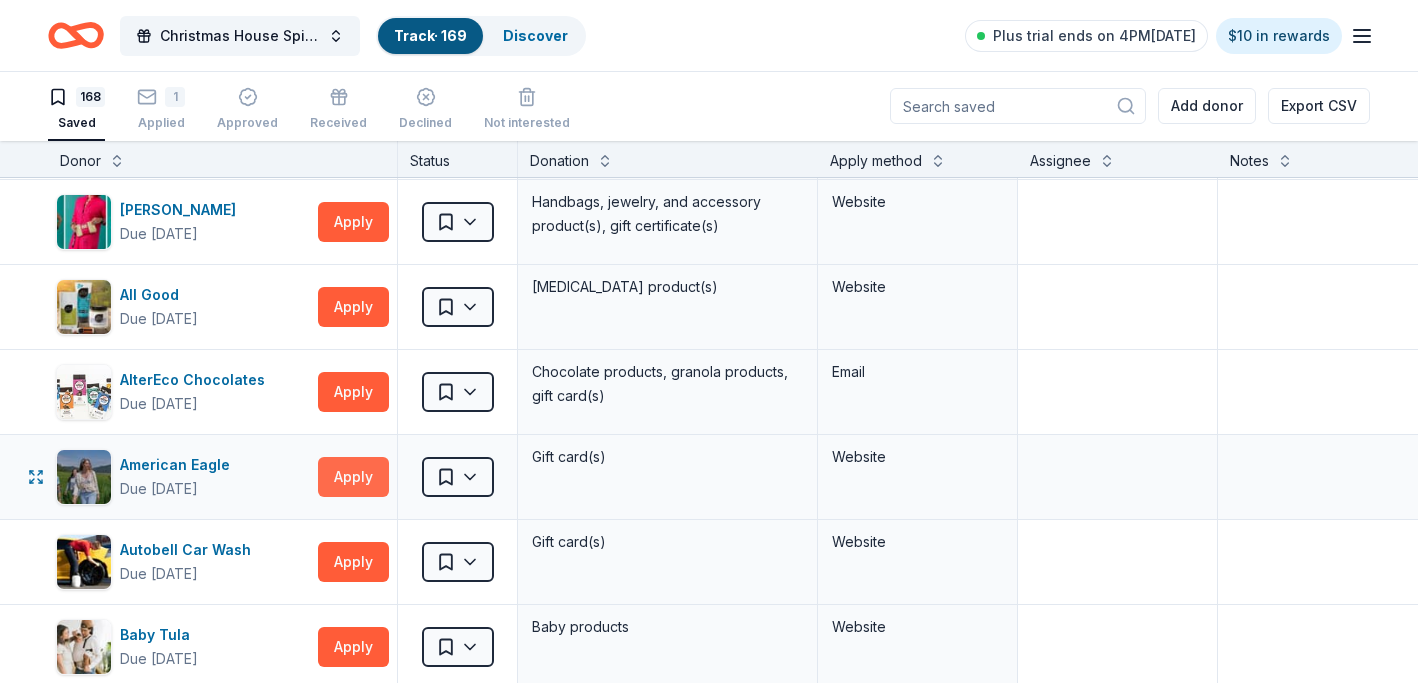 click on "Apply" at bounding box center [353, 477] 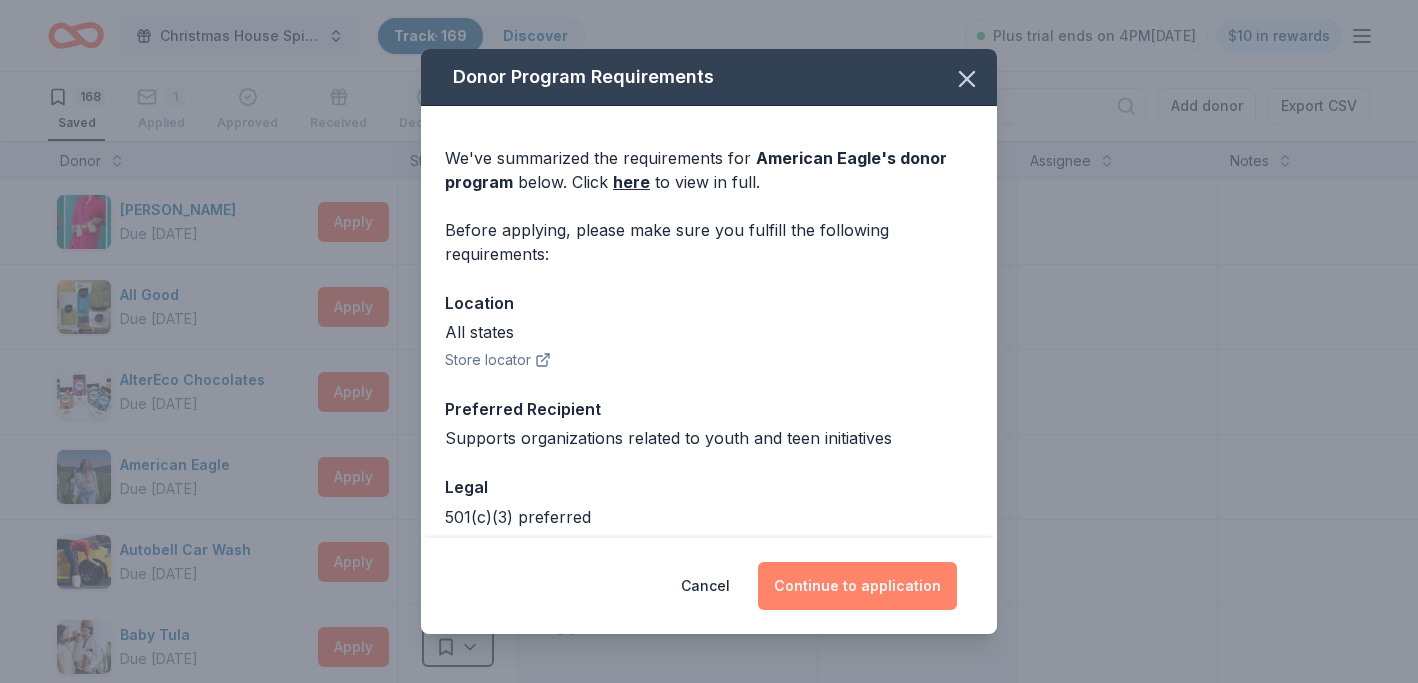 click on "Continue to application" at bounding box center (857, 586) 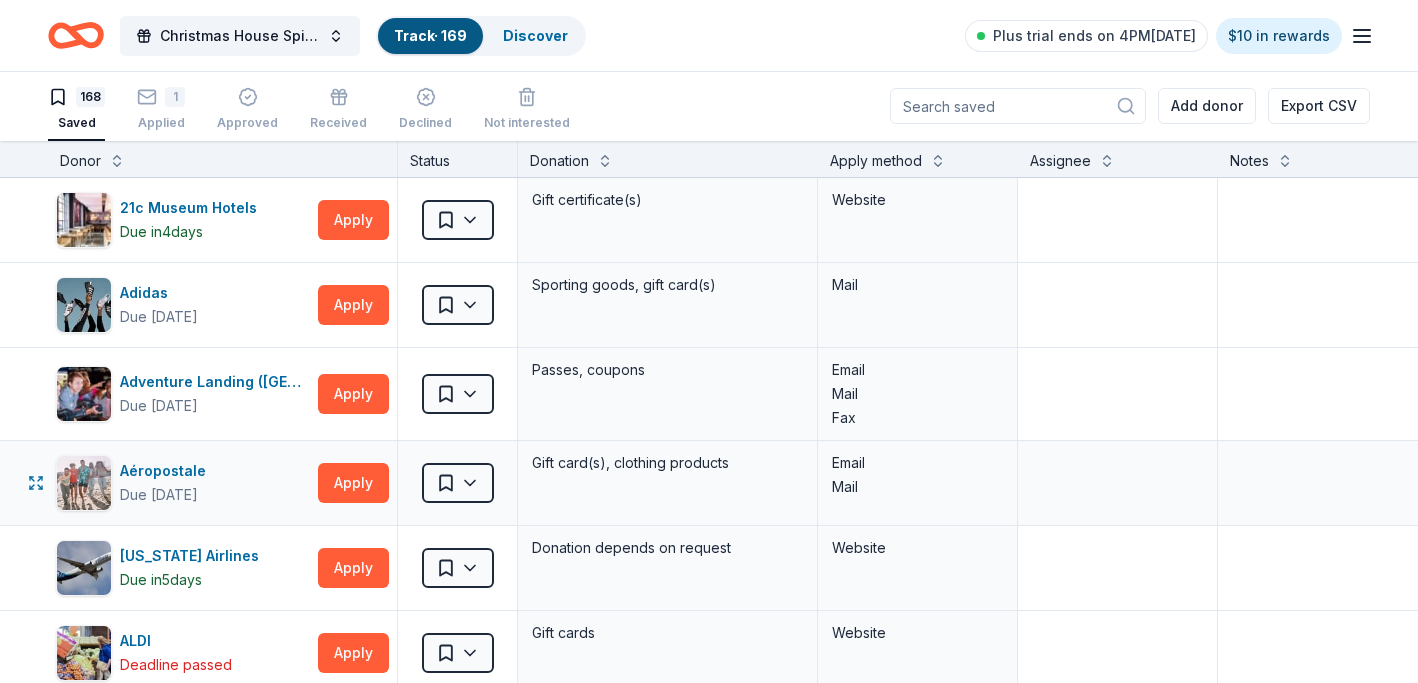 scroll, scrollTop: 0, scrollLeft: 0, axis: both 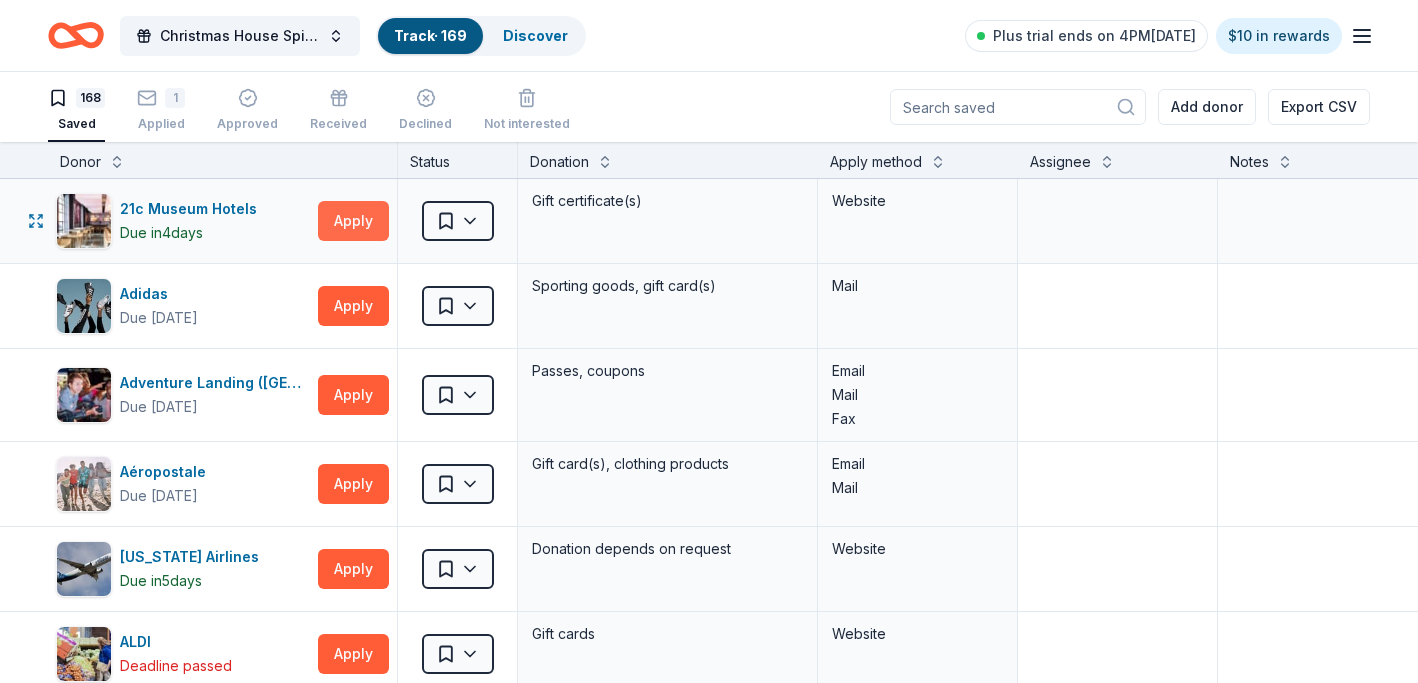 click on "Apply" at bounding box center [353, 221] 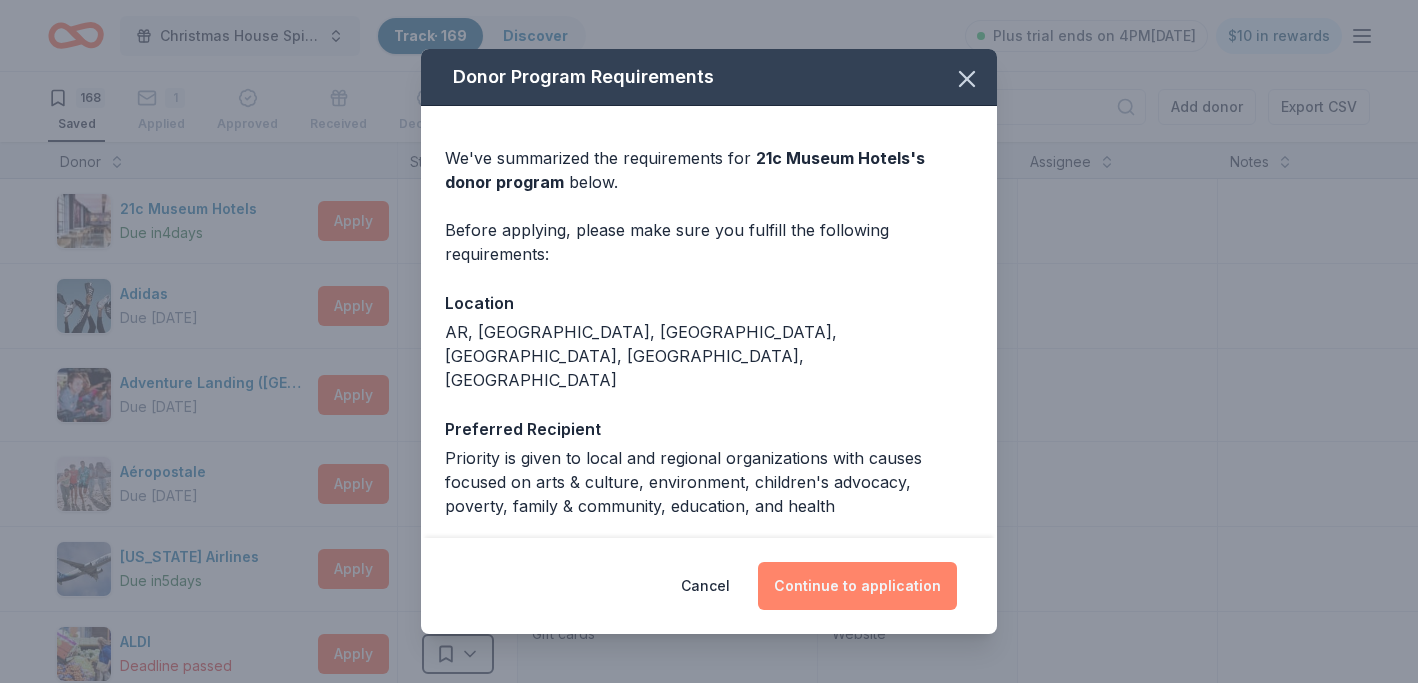 click on "Continue to application" at bounding box center (857, 586) 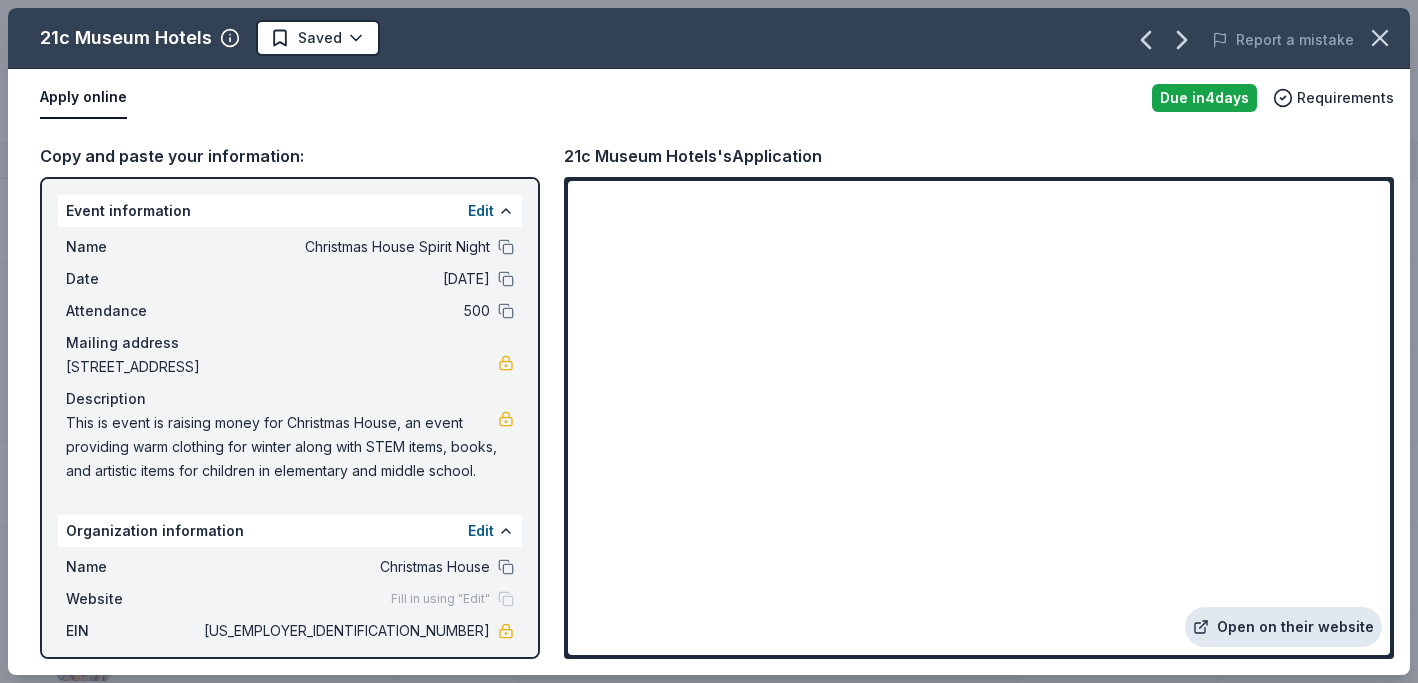 click on "Open on their website" at bounding box center [1283, 627] 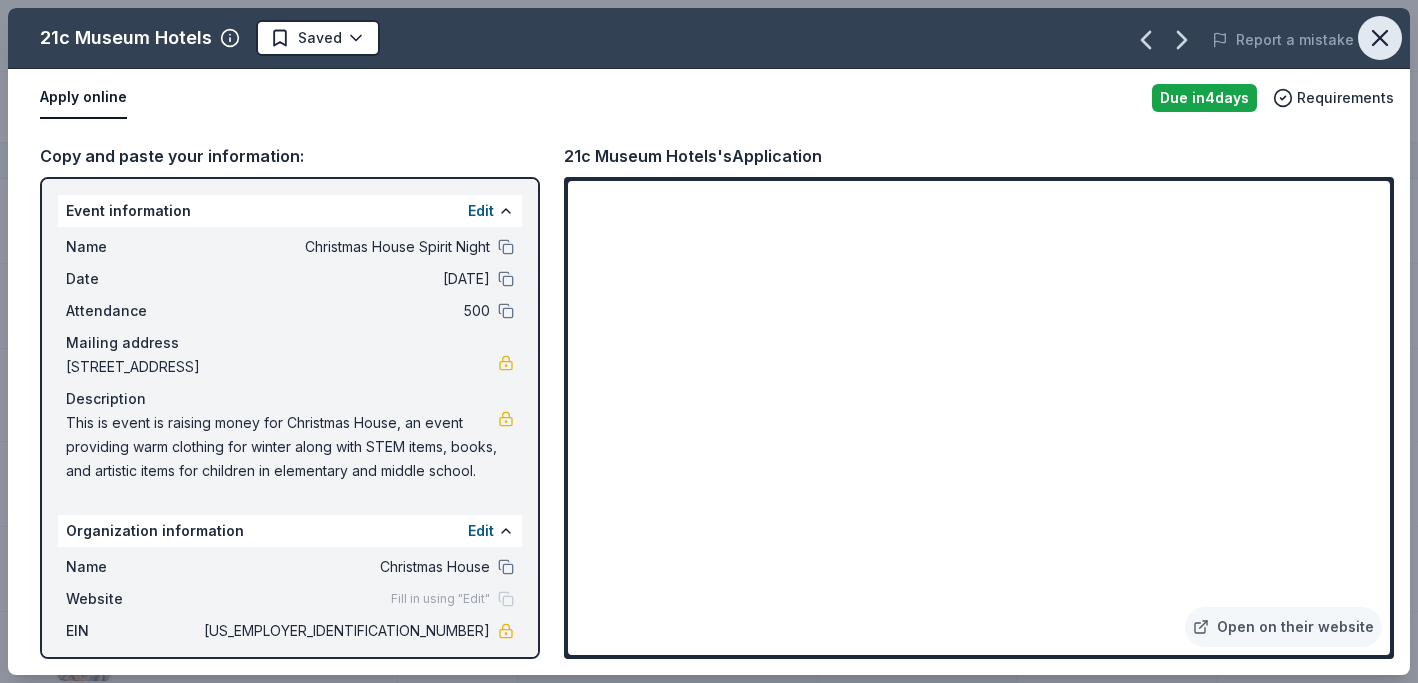 click 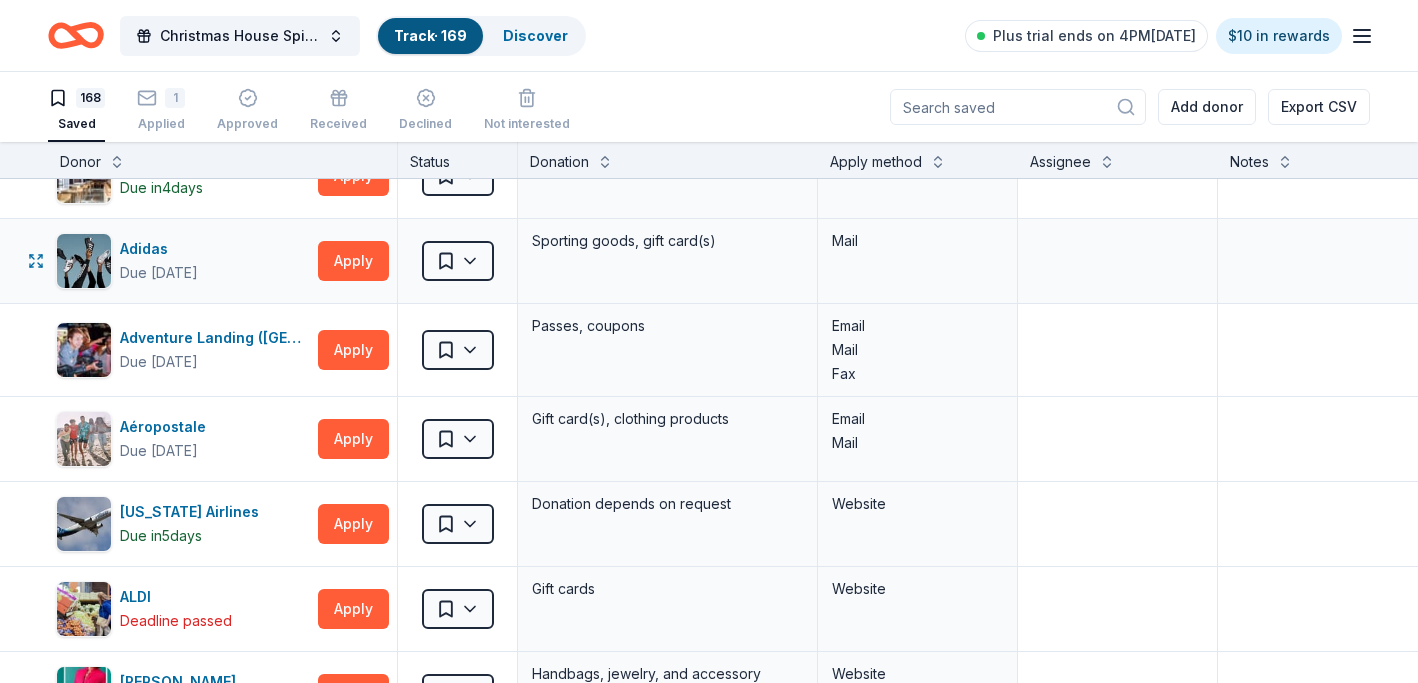 scroll, scrollTop: 46, scrollLeft: 0, axis: vertical 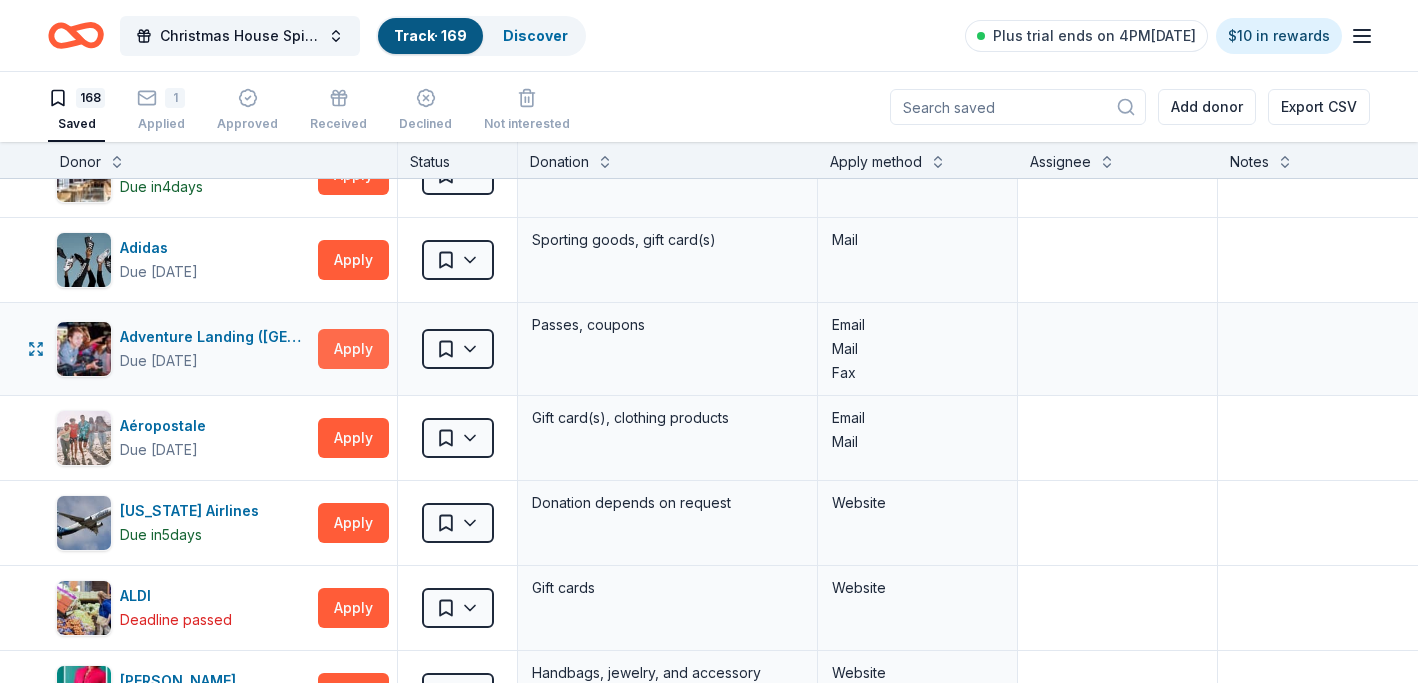 click on "Apply" at bounding box center (353, 349) 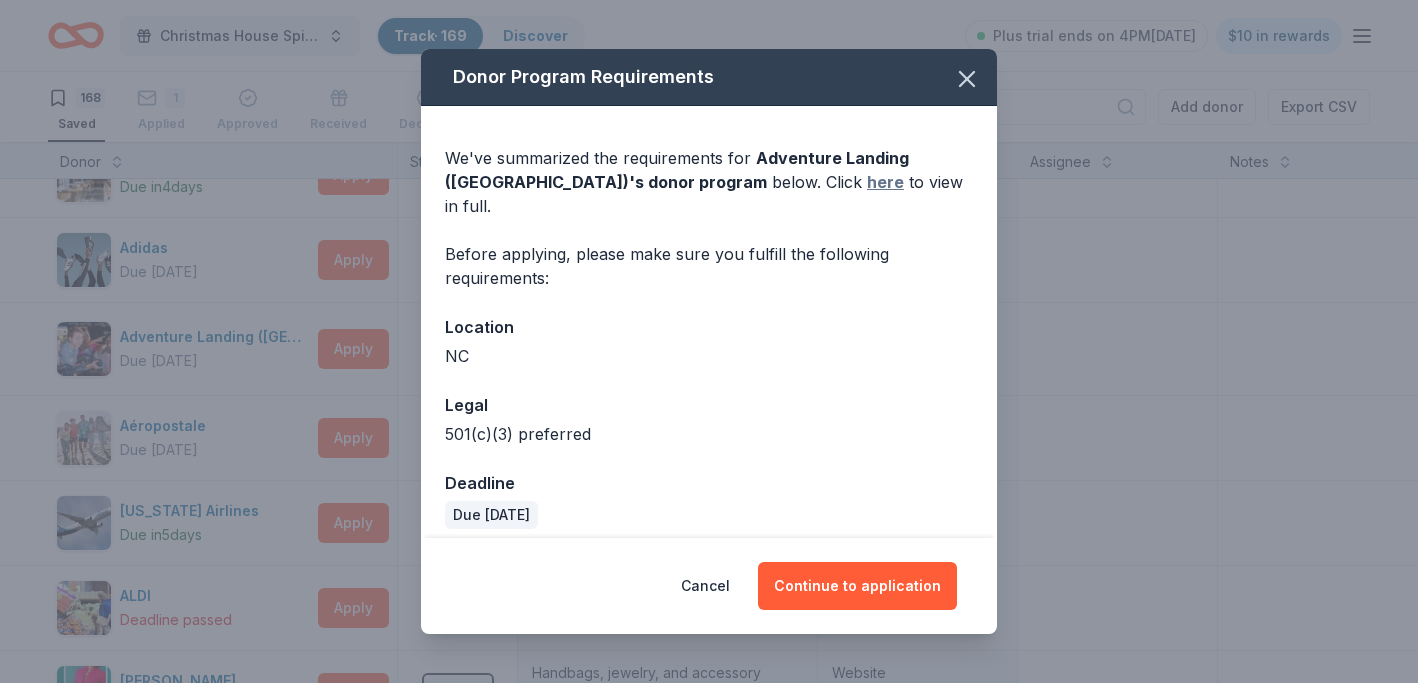 click on "here" at bounding box center [885, 182] 